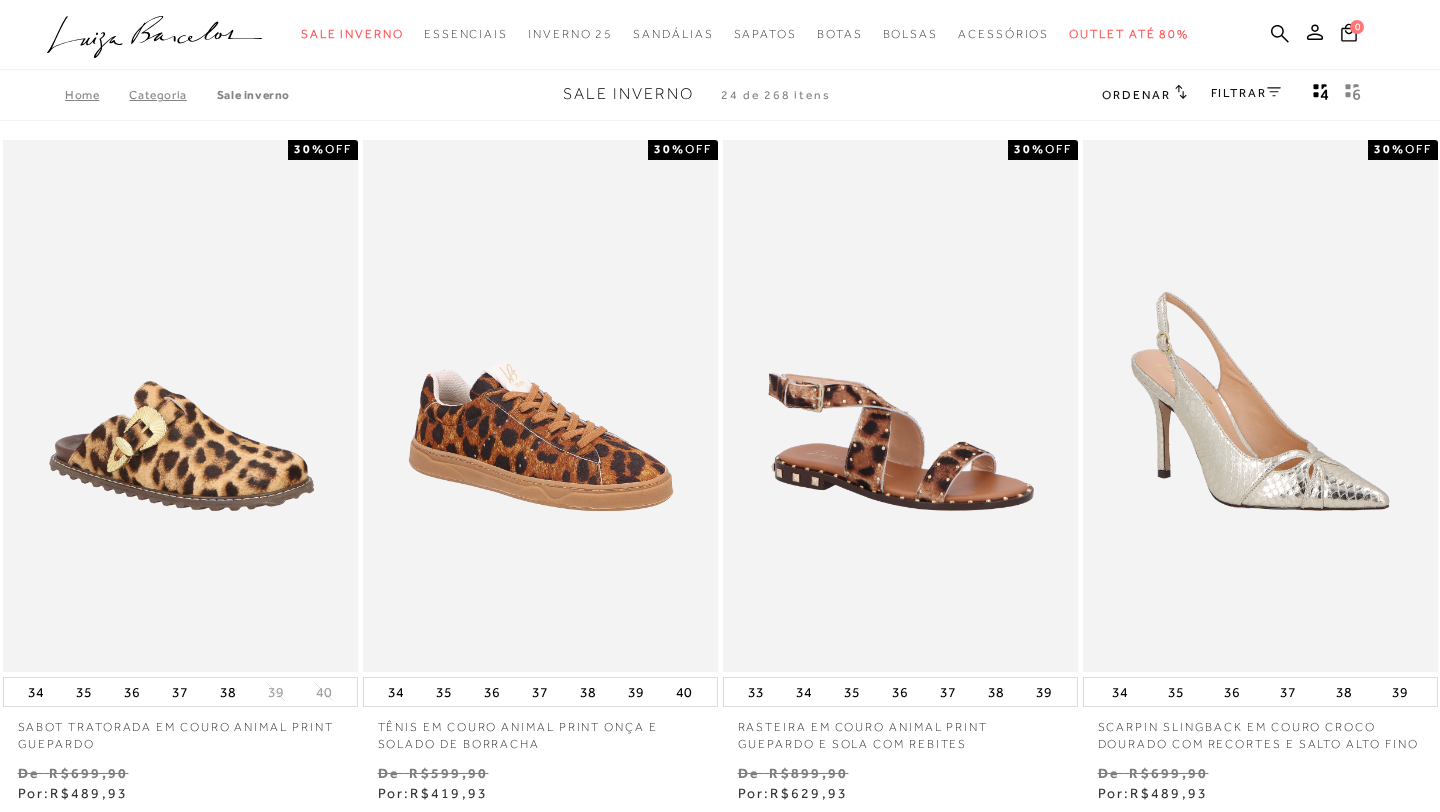scroll, scrollTop: 0, scrollLeft: 0, axis: both 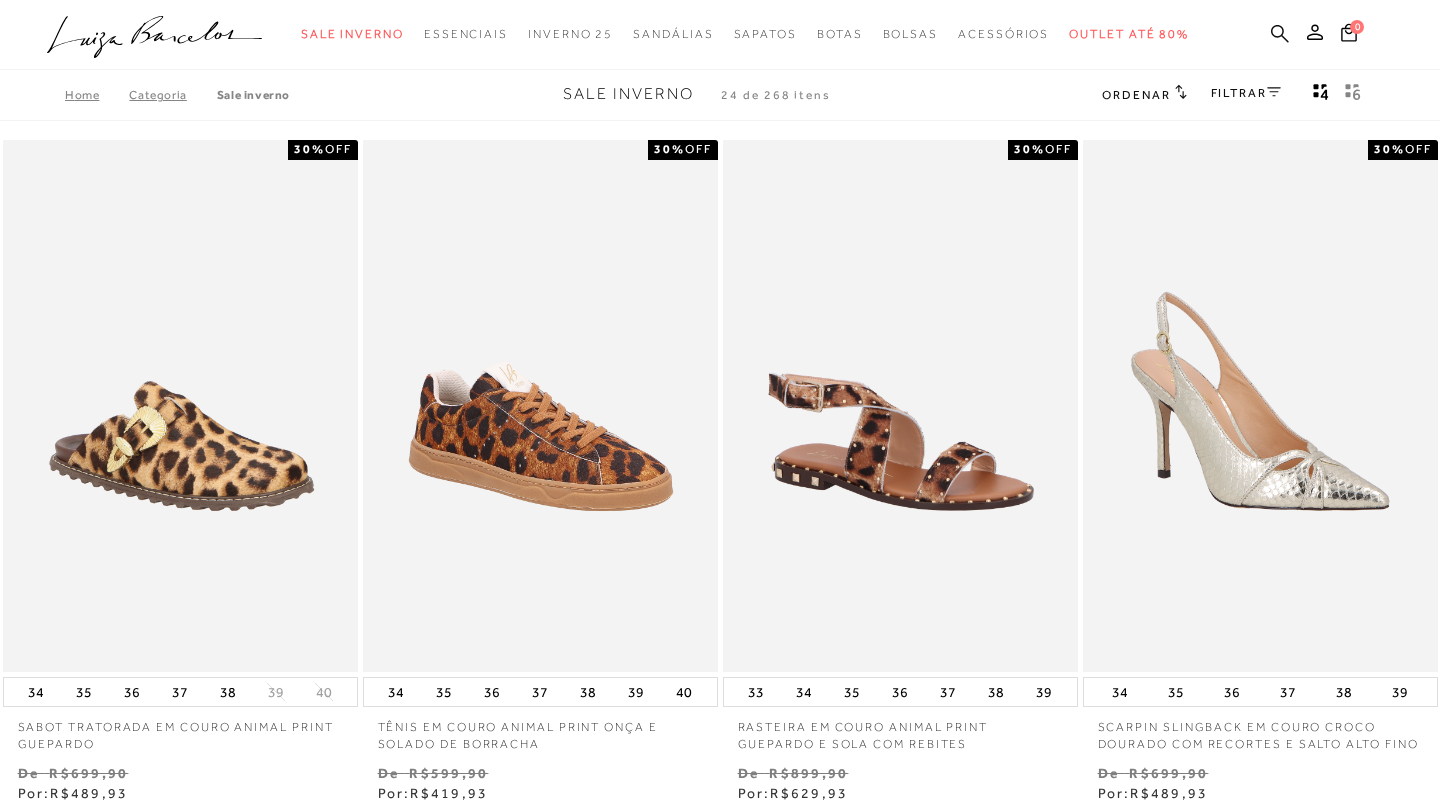 click at bounding box center (1280, 33) 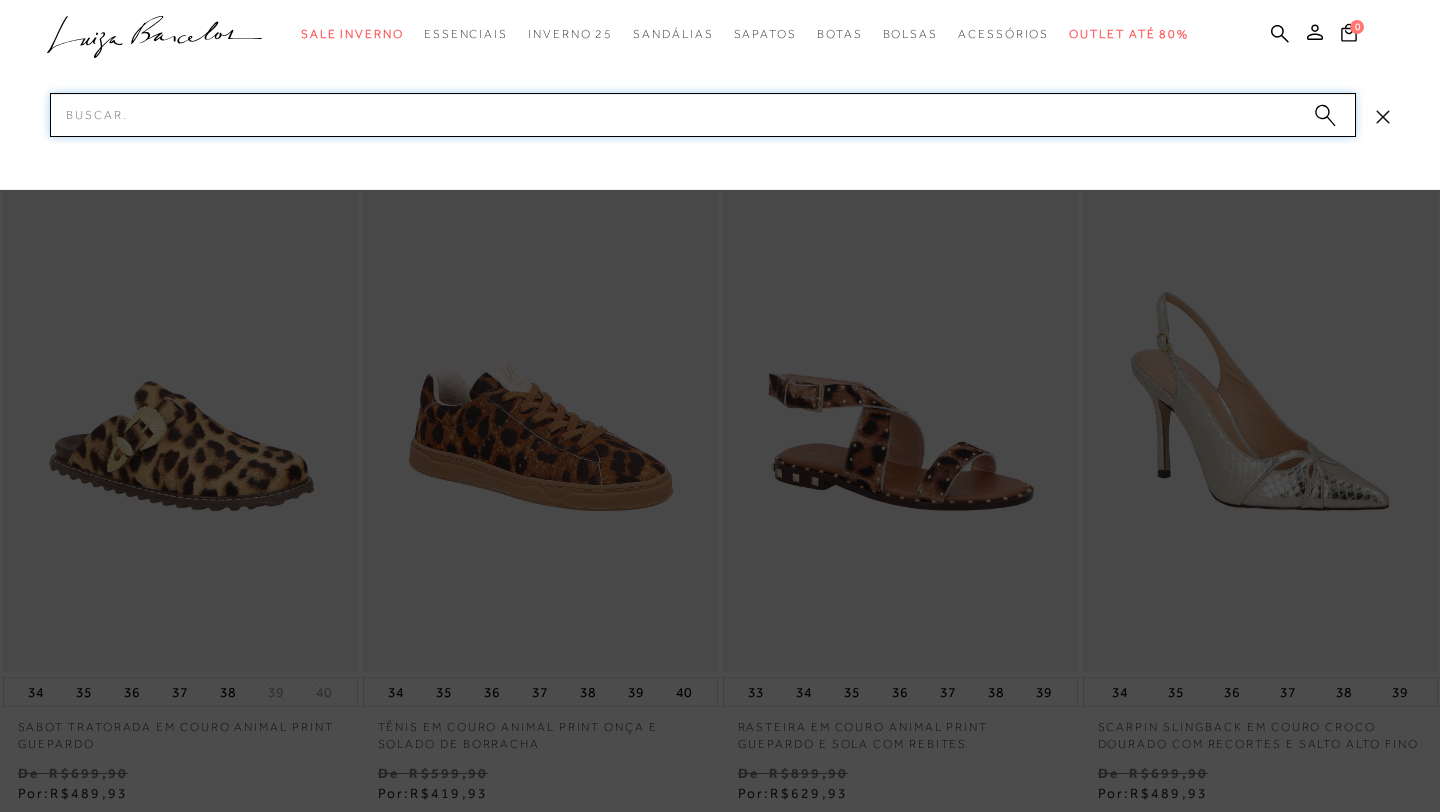 click on "Pesquisar" at bounding box center (703, 115) 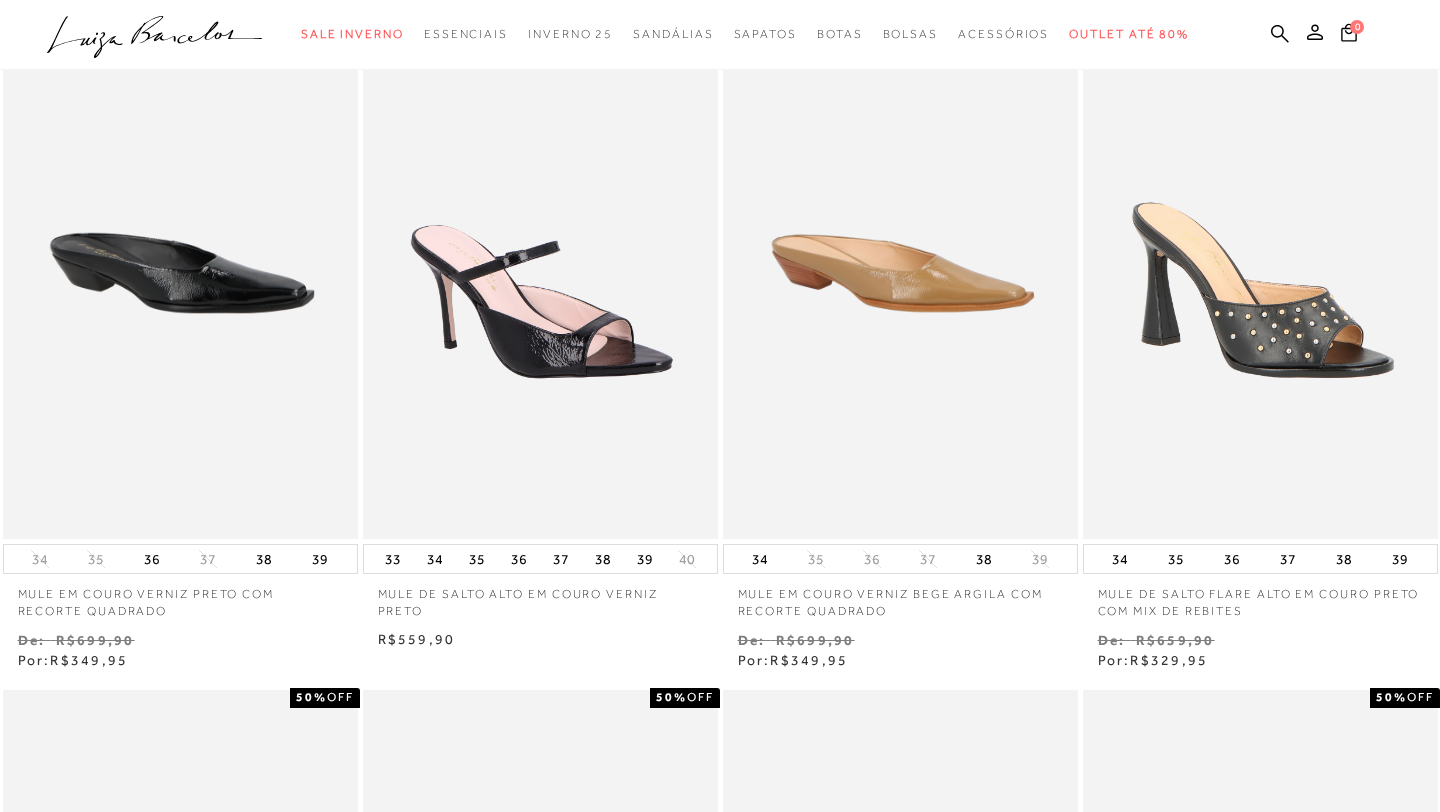 scroll, scrollTop: 174, scrollLeft: 0, axis: vertical 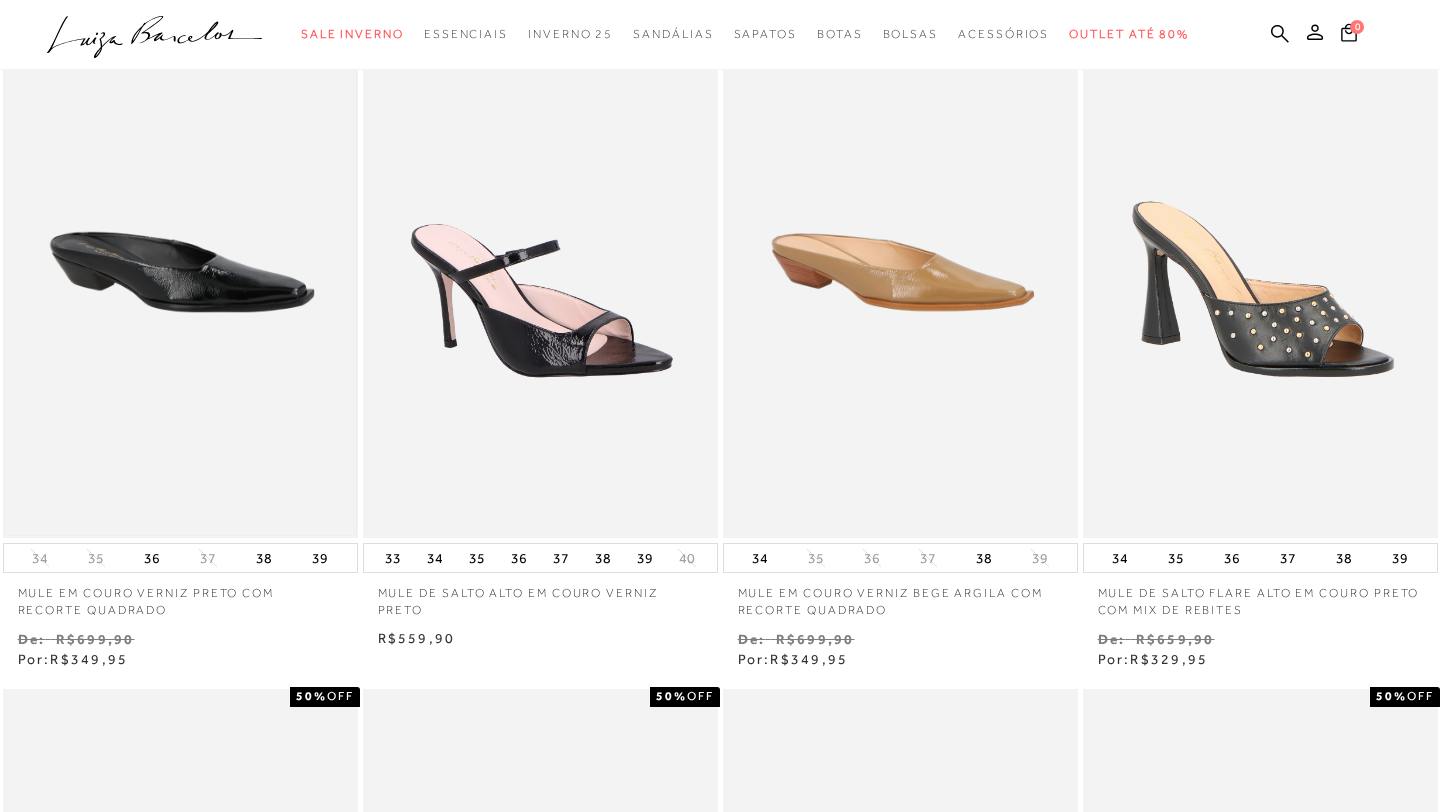 click at bounding box center [180, 272] 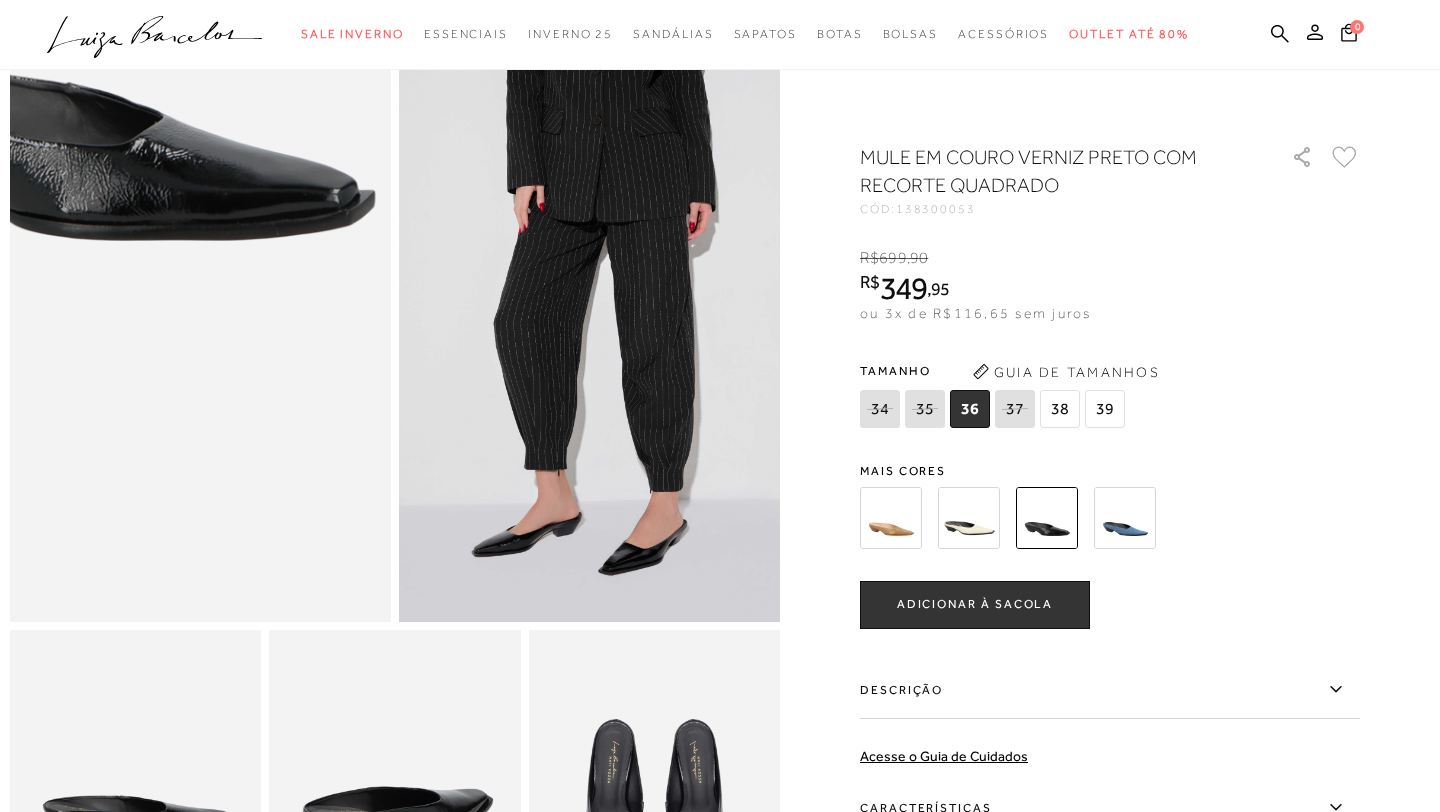 scroll, scrollTop: 90, scrollLeft: 0, axis: vertical 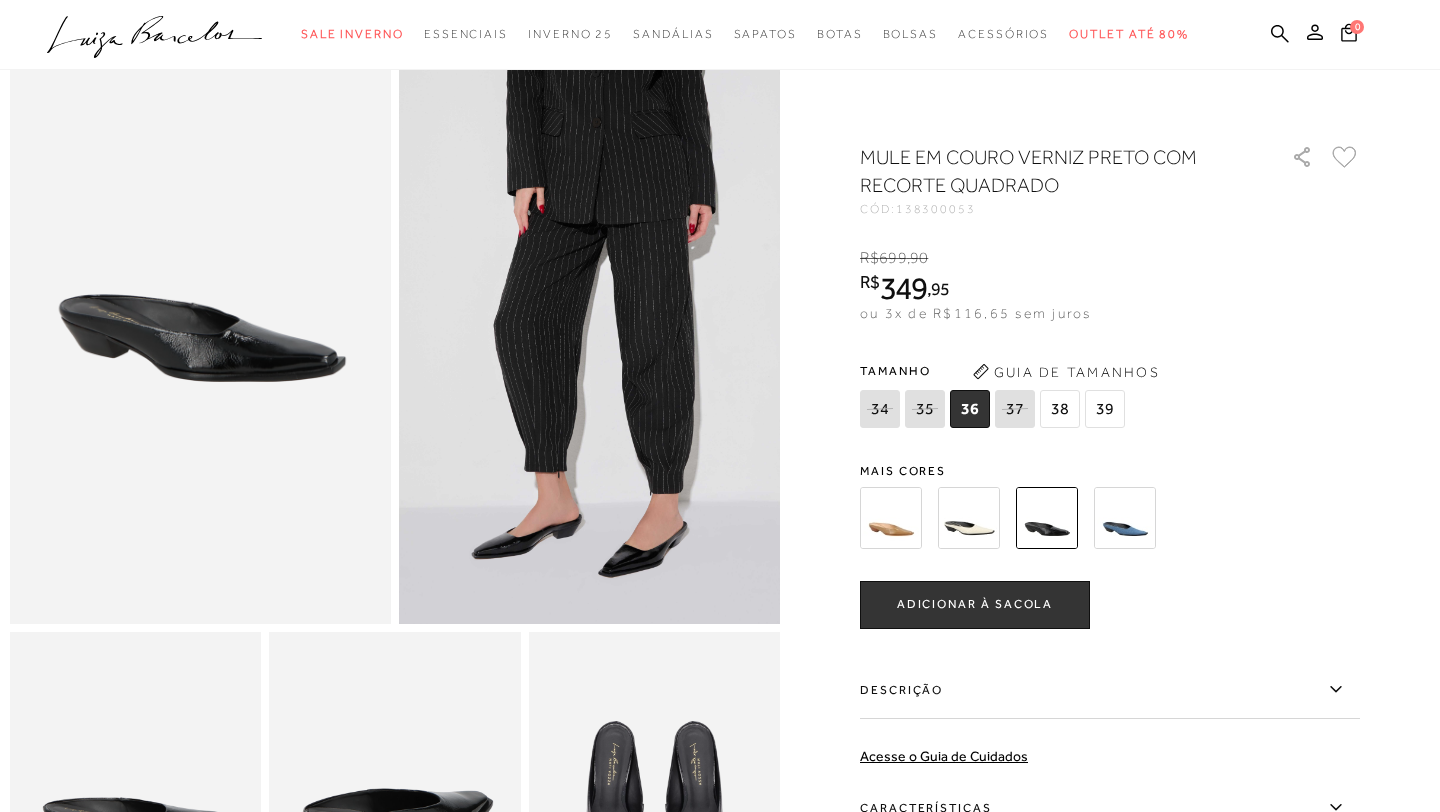 click at bounding box center [891, 518] 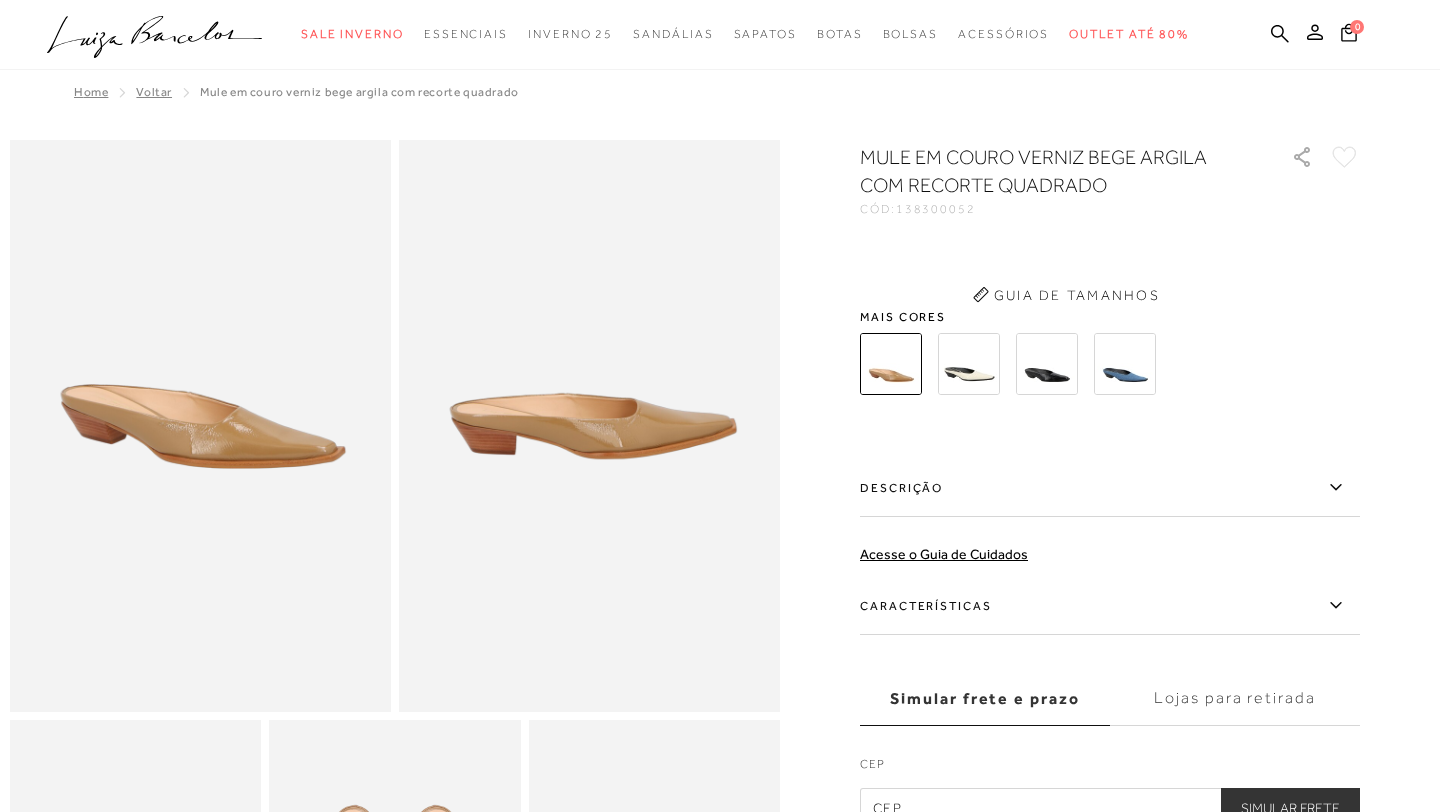 scroll, scrollTop: 0, scrollLeft: 0, axis: both 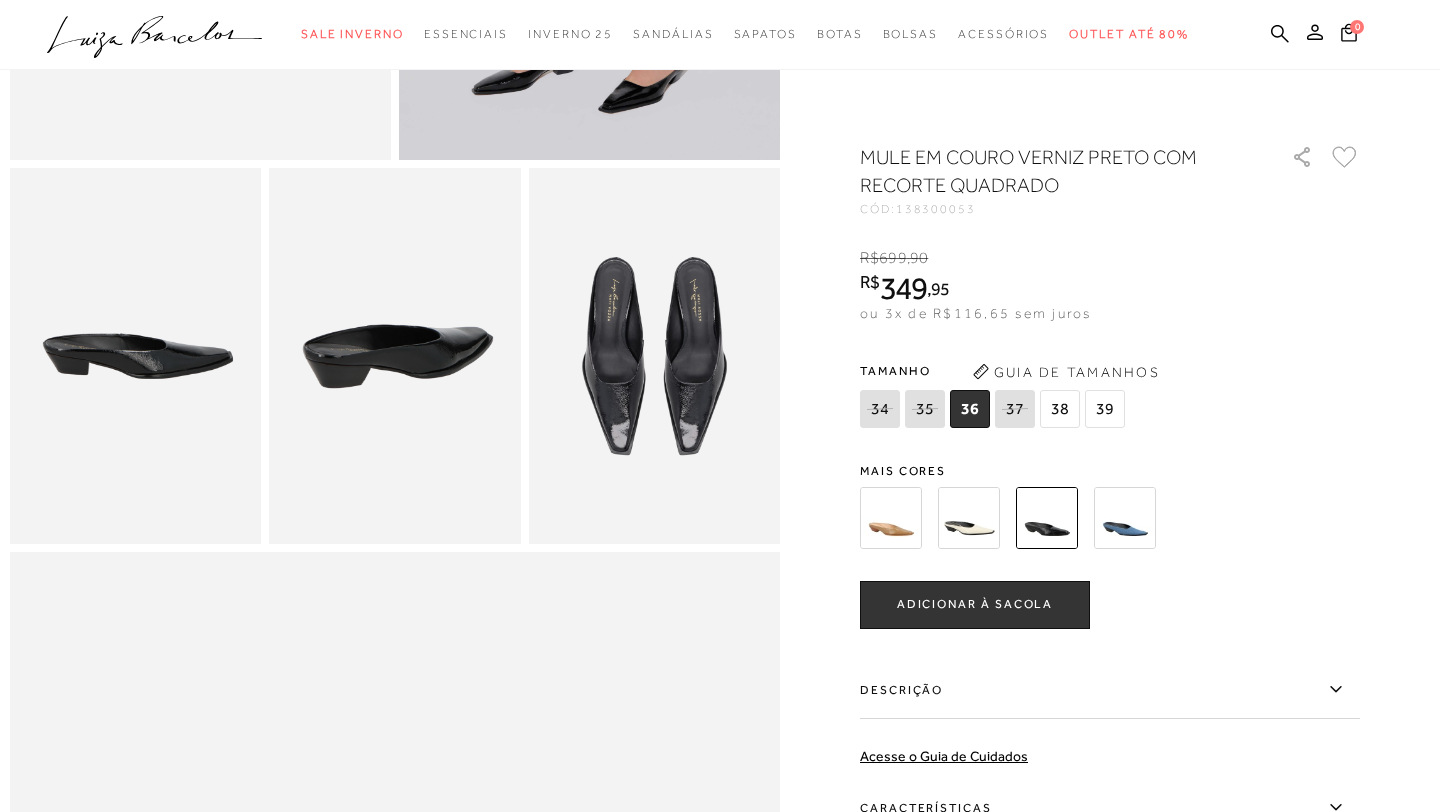click at bounding box center (969, 518) 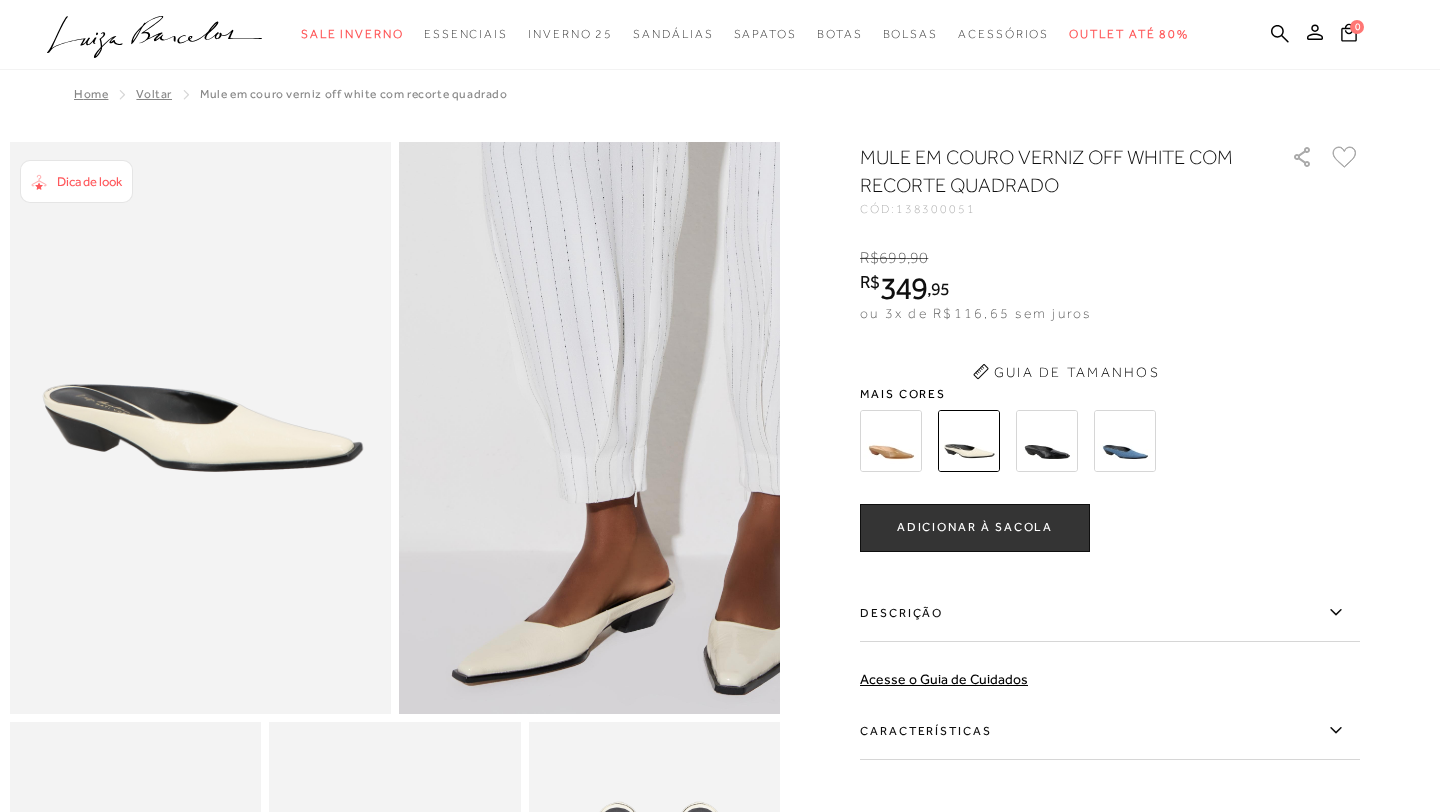 scroll, scrollTop: 3, scrollLeft: 0, axis: vertical 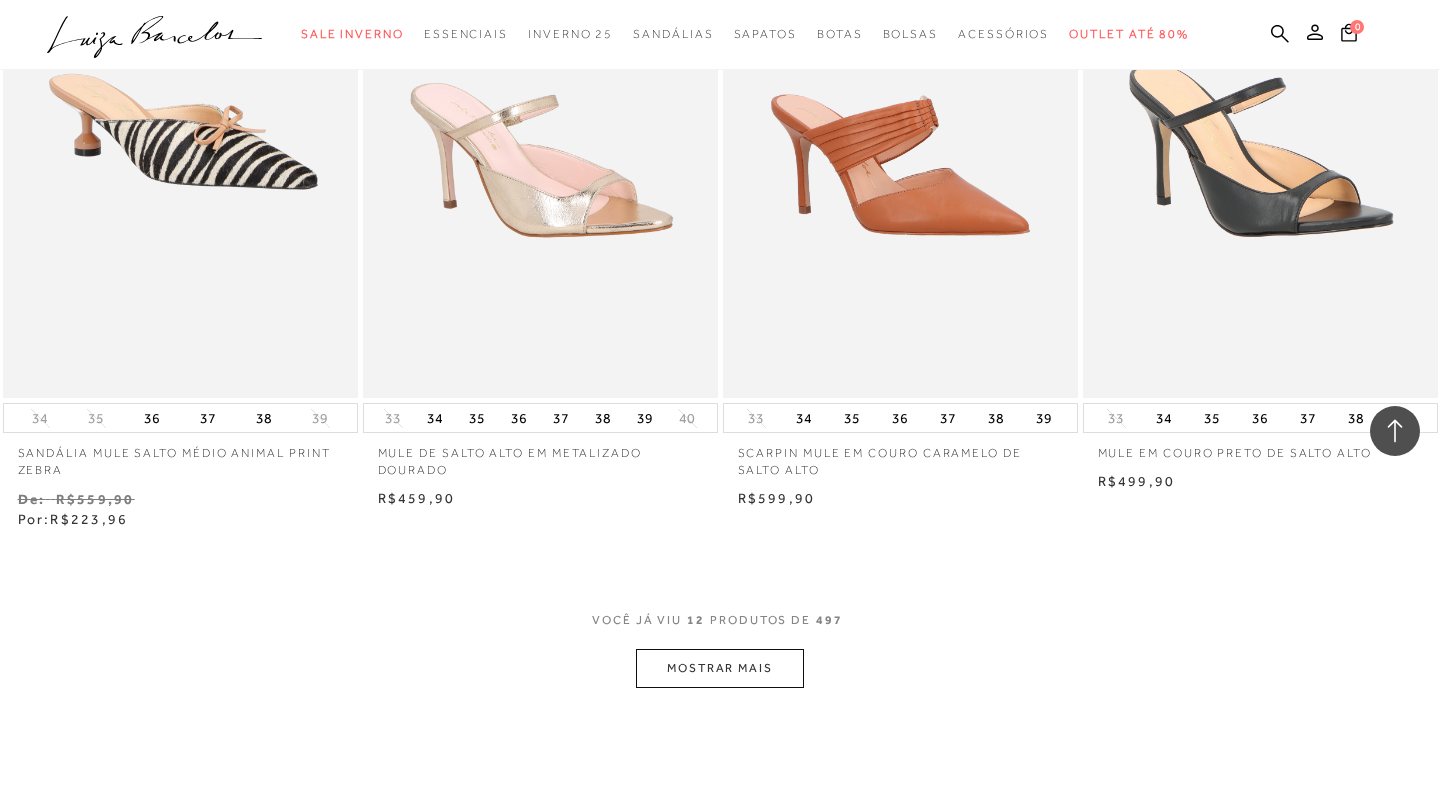click on "MOSTRAR MAIS" at bounding box center [720, 668] 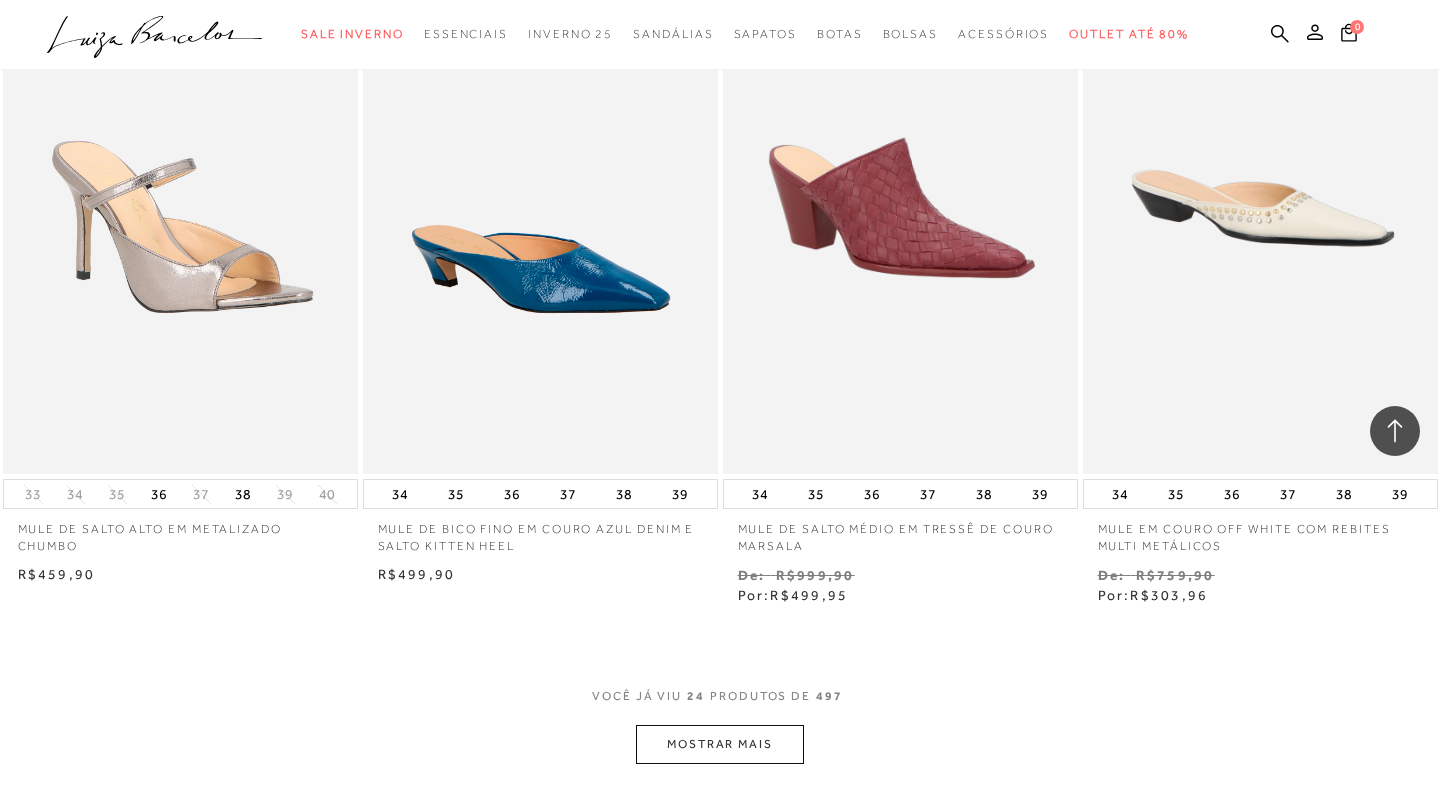 scroll, scrollTop: 3680, scrollLeft: 0, axis: vertical 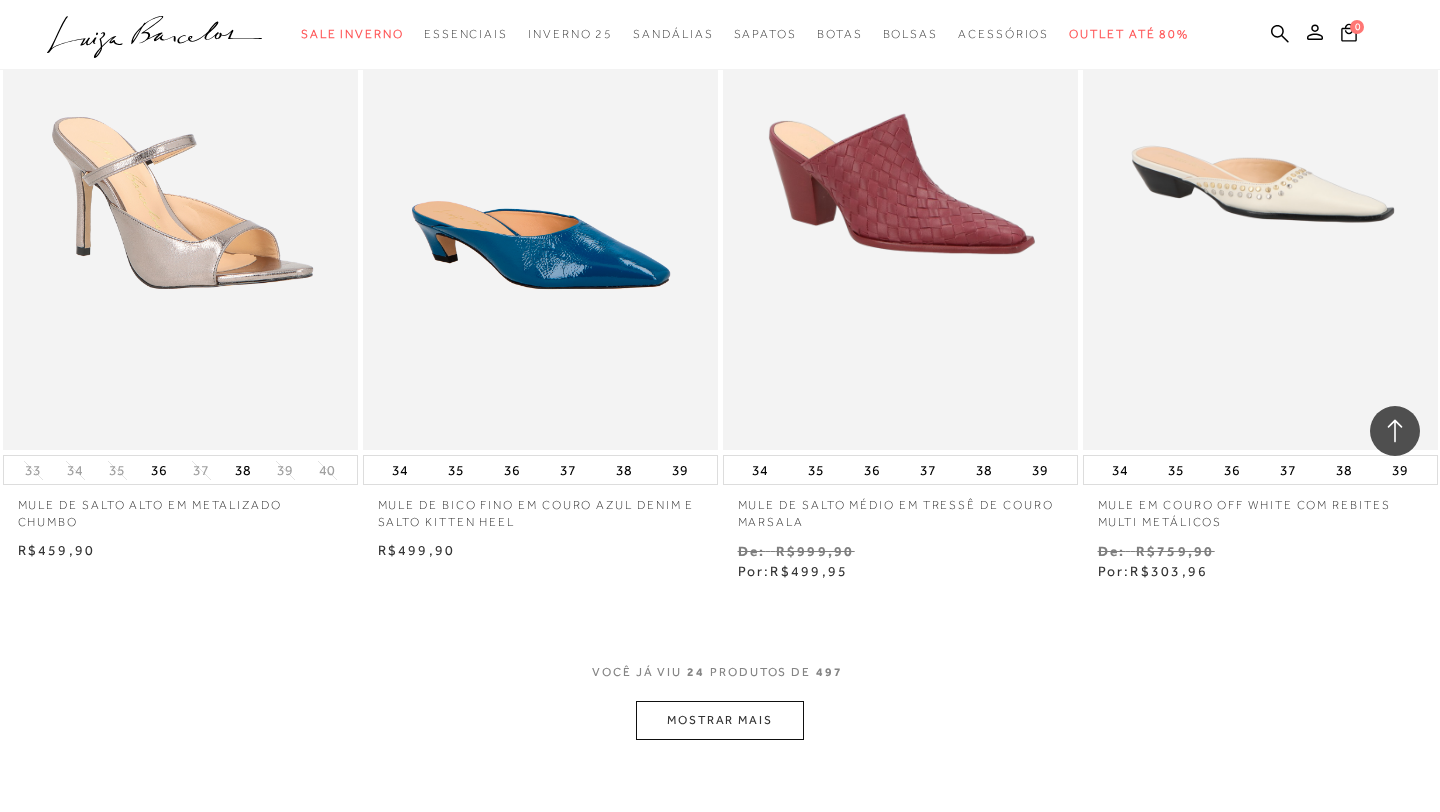 click on "MOSTRAR MAIS" at bounding box center [720, 720] 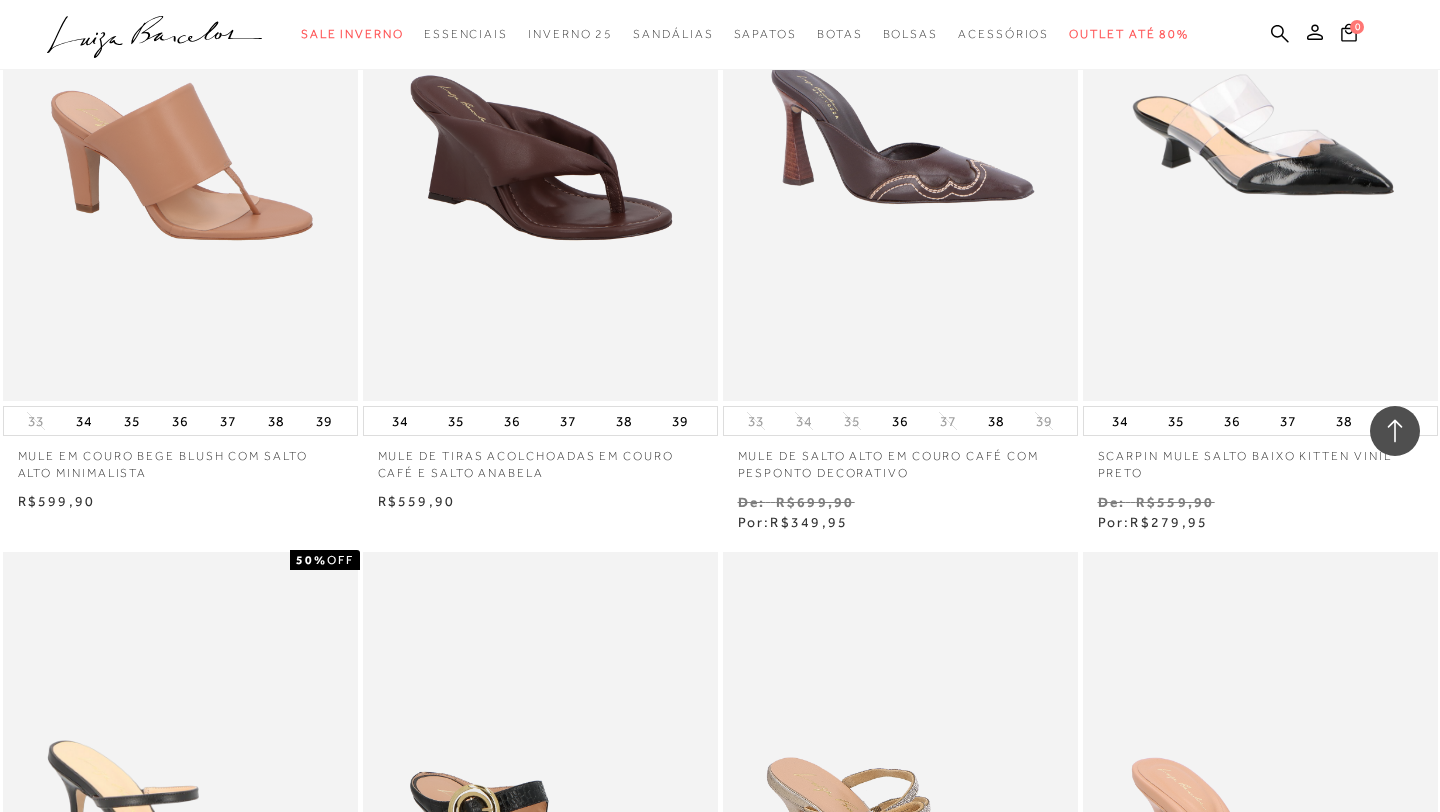 scroll, scrollTop: 4423, scrollLeft: 0, axis: vertical 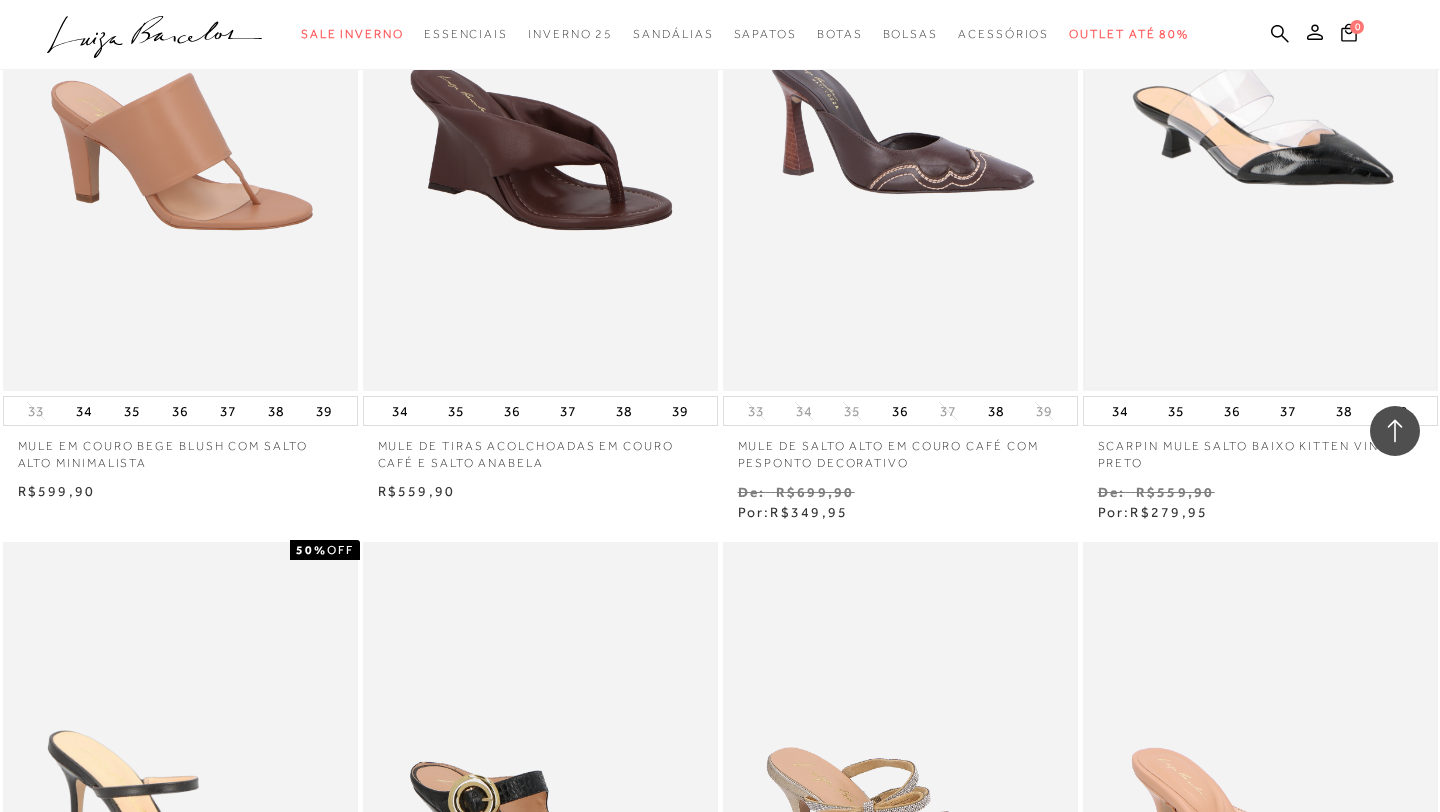 click at bounding box center (1260, 125) 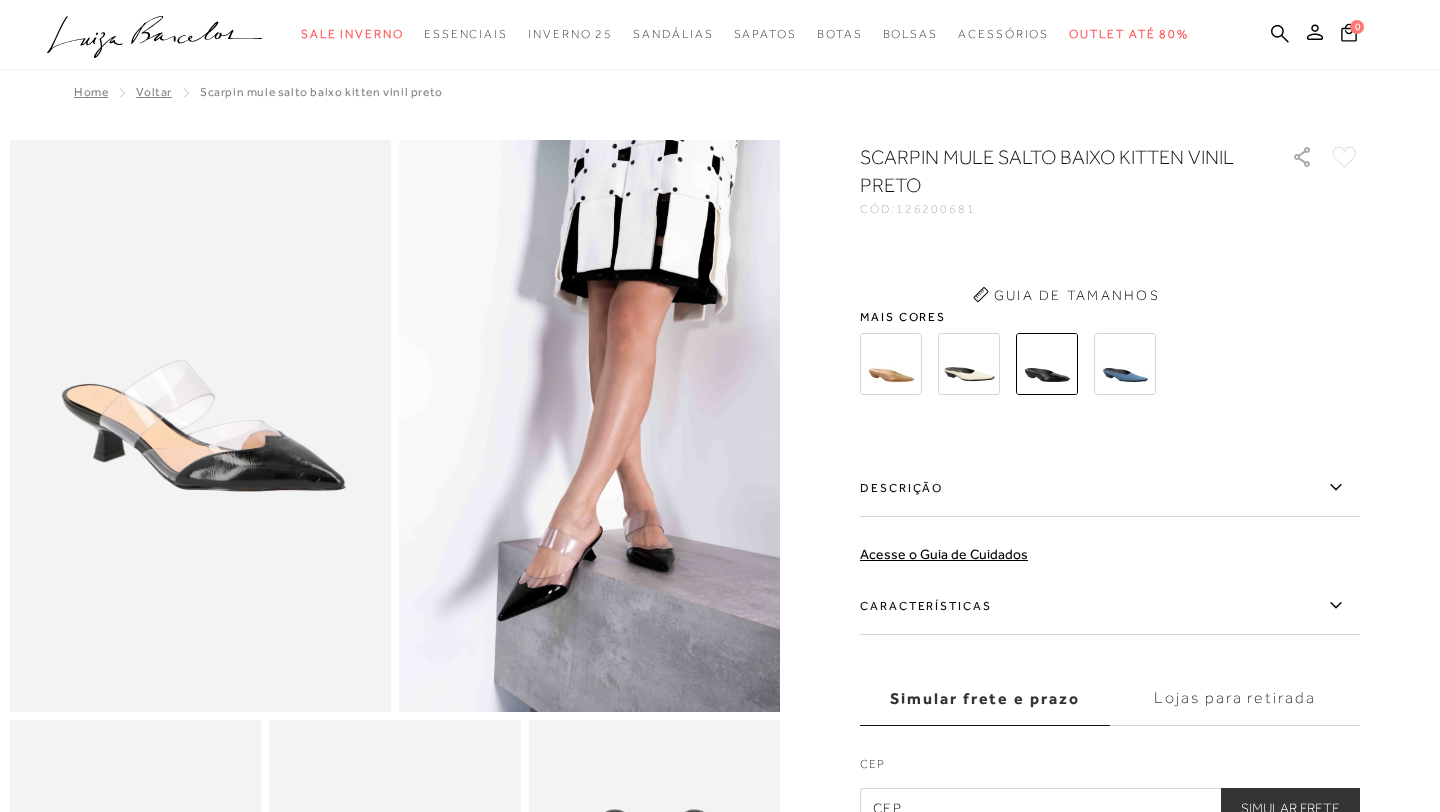 scroll, scrollTop: 0, scrollLeft: 0, axis: both 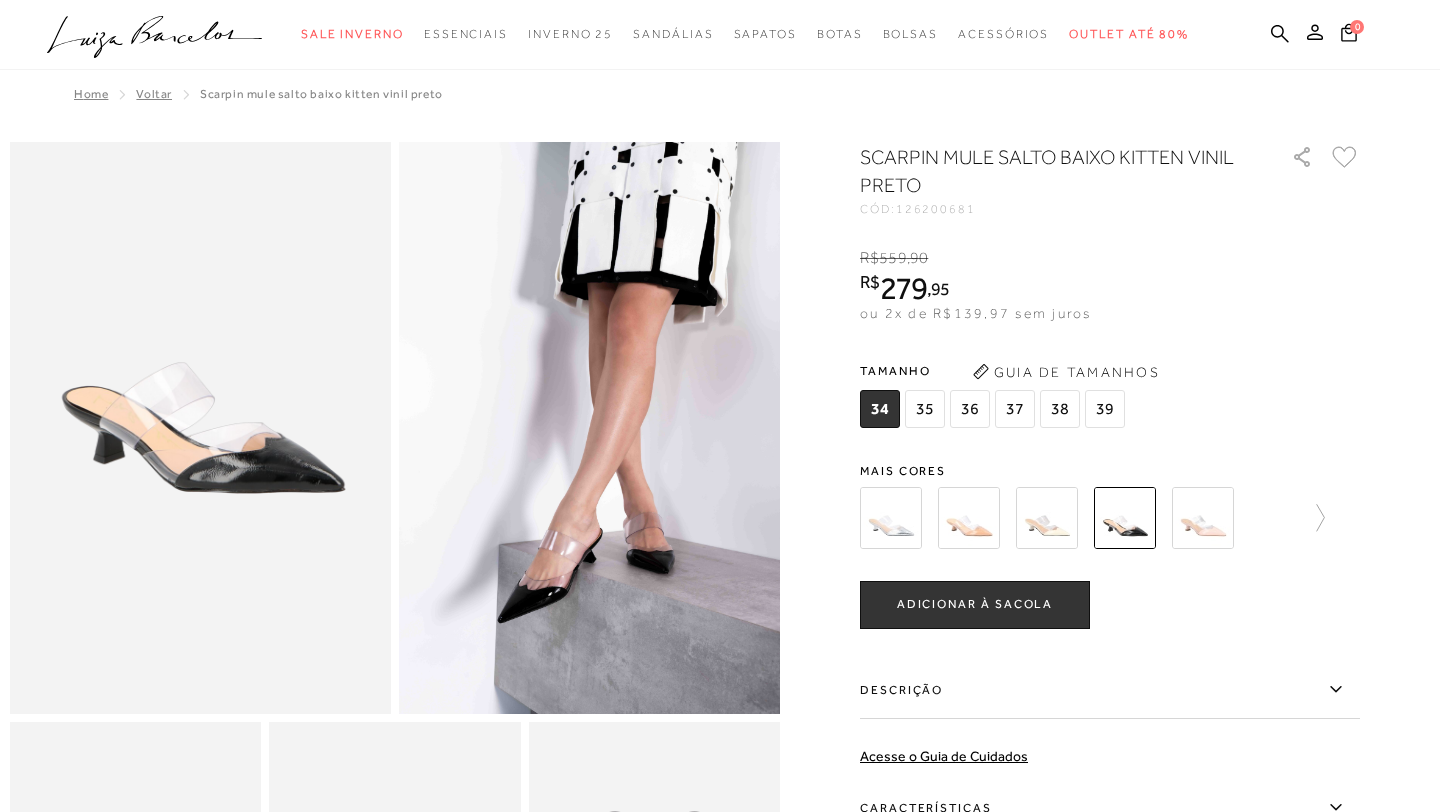 click at bounding box center [1047, 518] 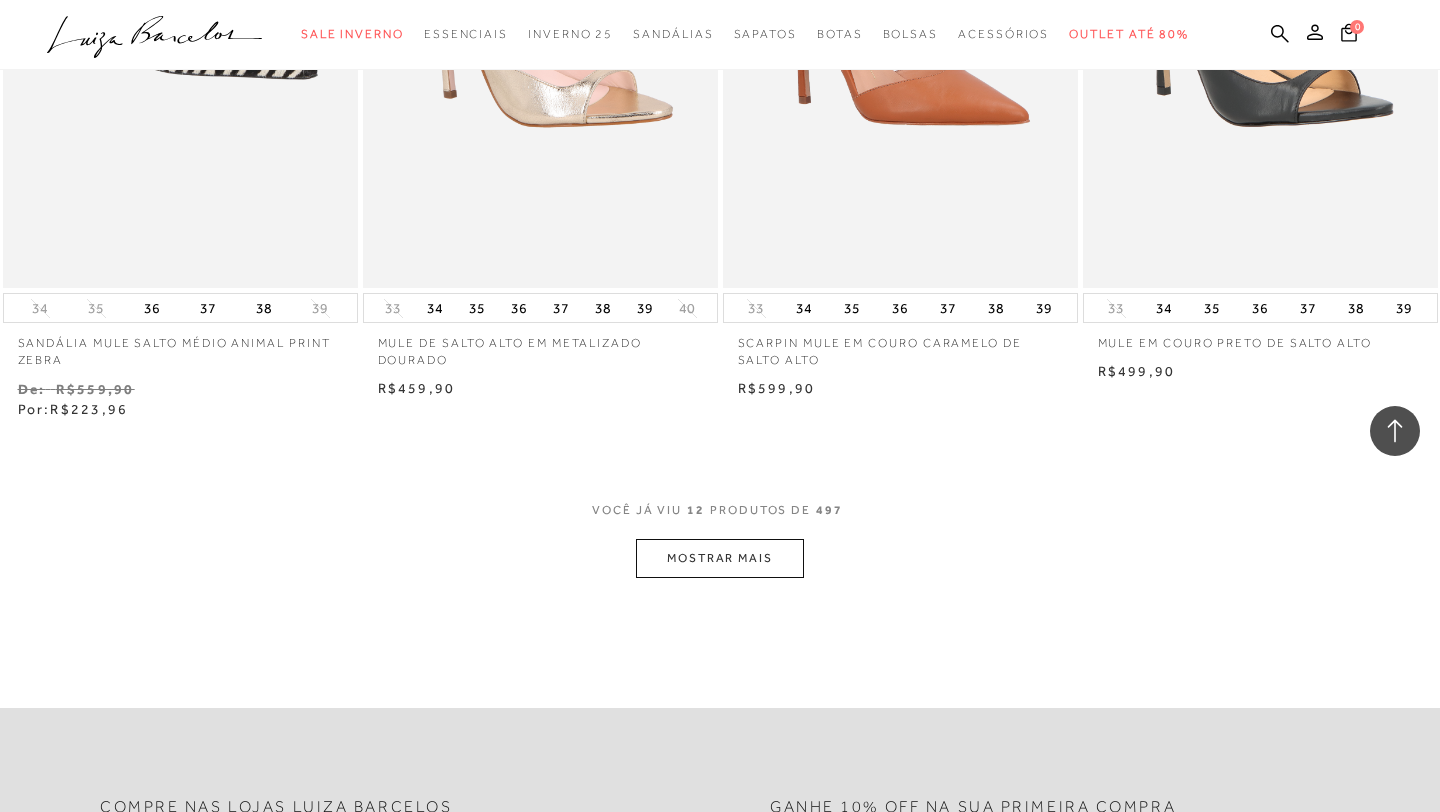 scroll, scrollTop: 1763, scrollLeft: 0, axis: vertical 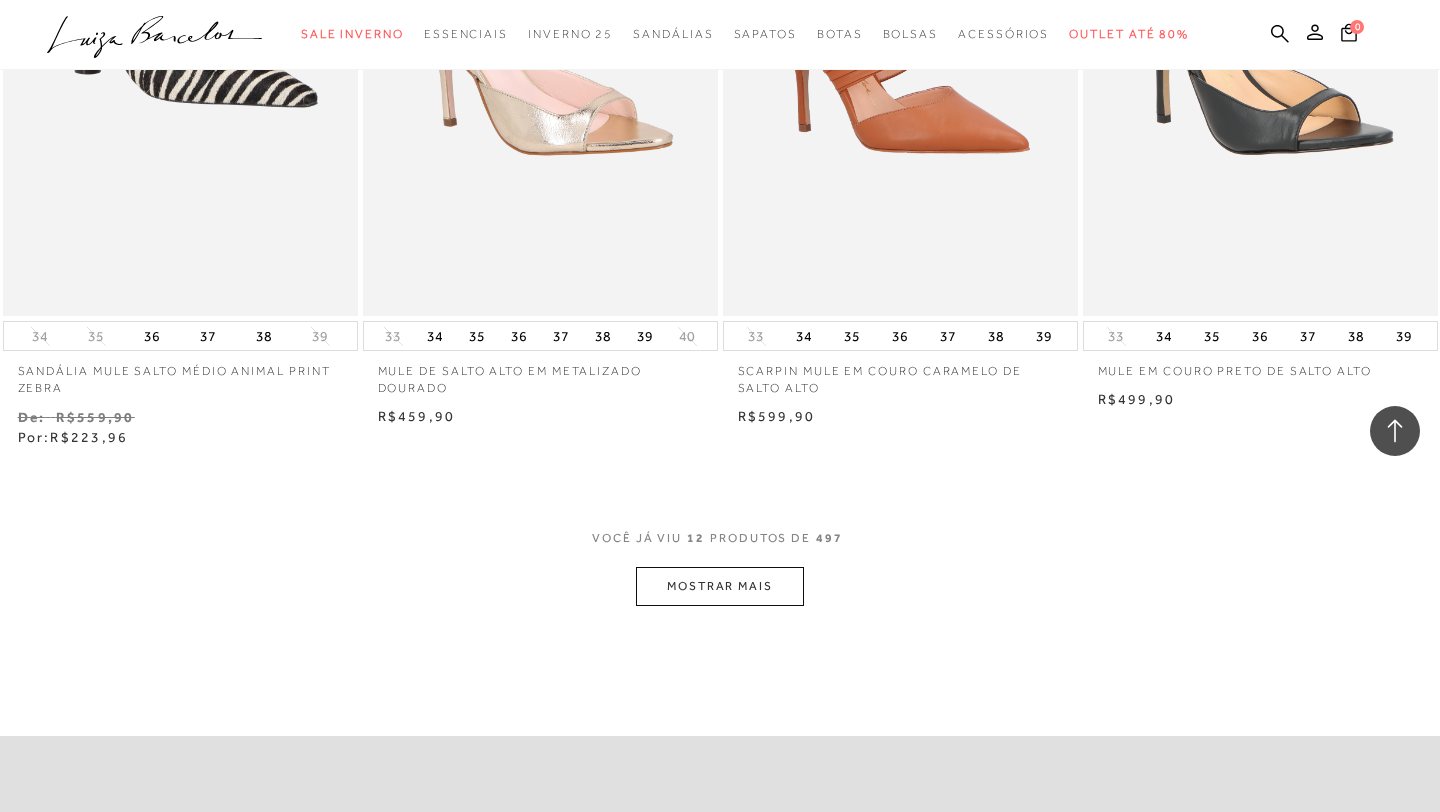 click on "MOSTRAR MAIS" at bounding box center (720, 586) 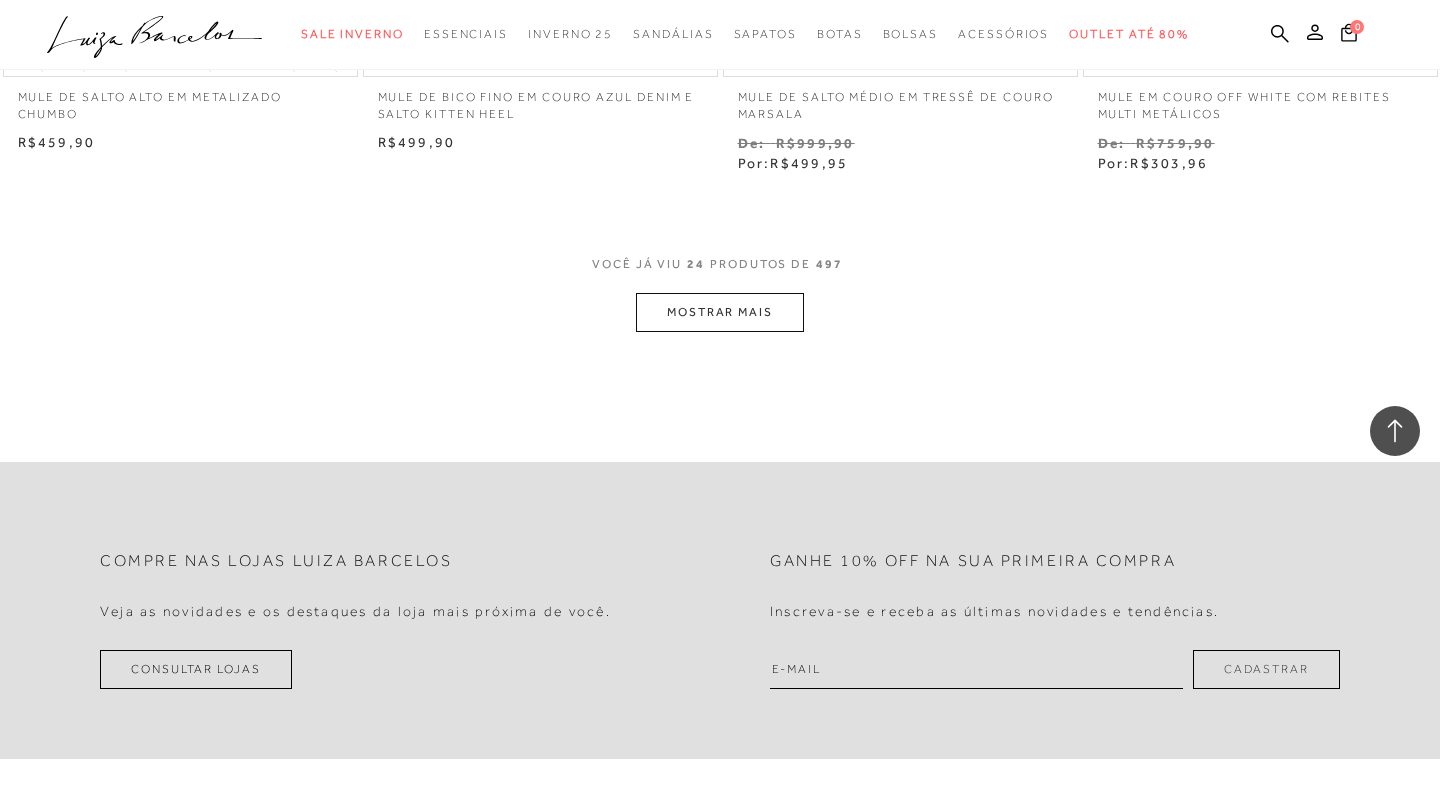 scroll, scrollTop: 4122, scrollLeft: 0, axis: vertical 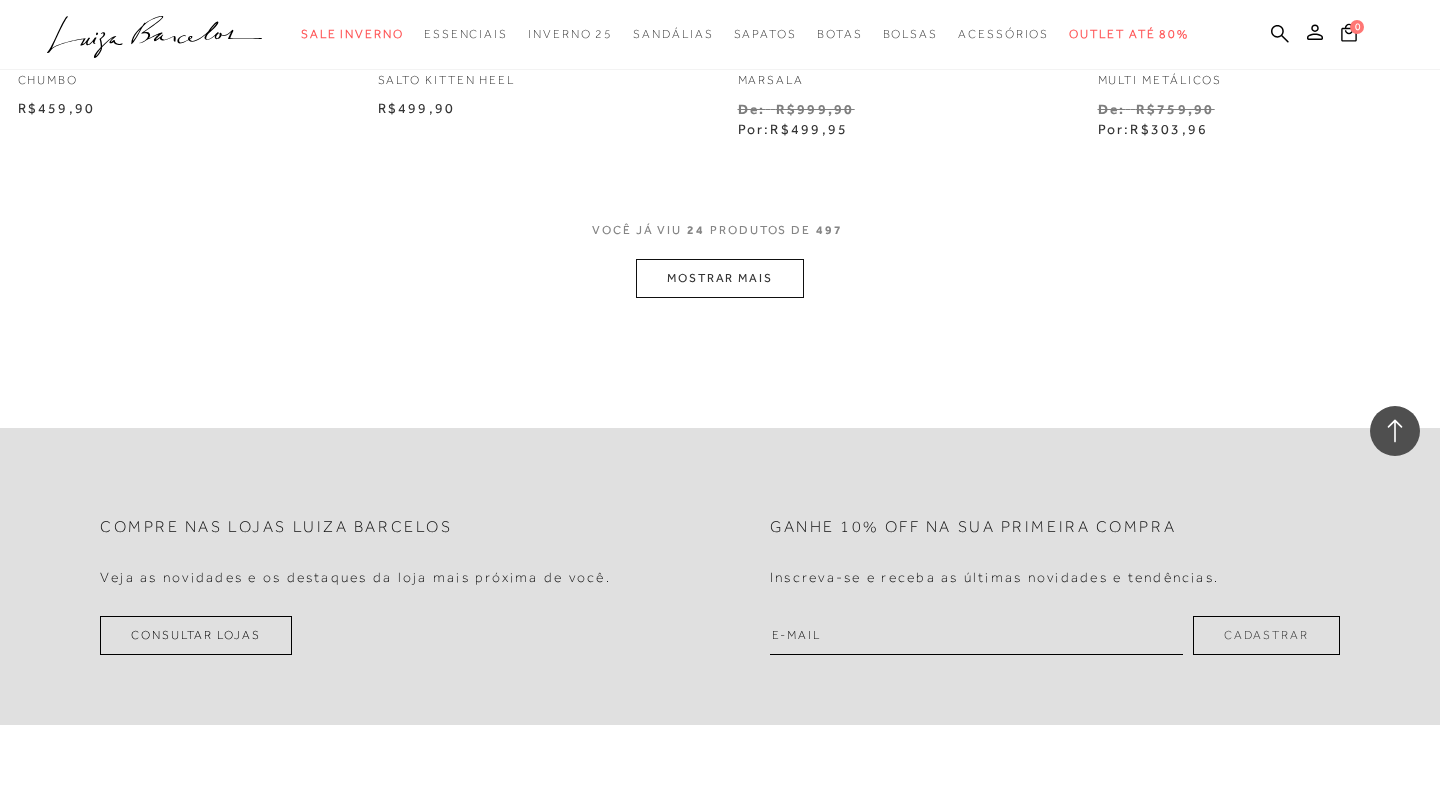 click on "MOSTRAR MAIS" at bounding box center (720, 278) 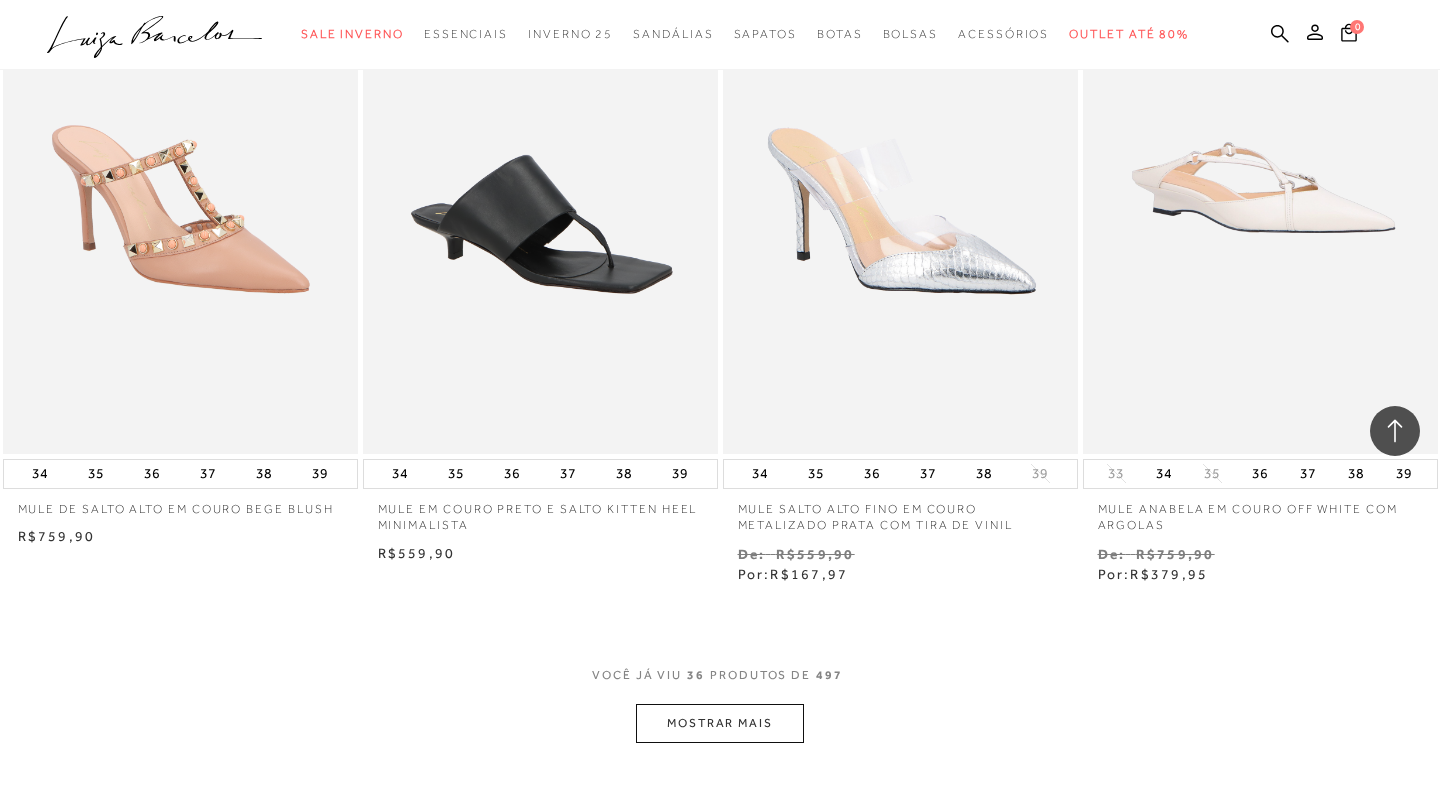 scroll, scrollTop: 5729, scrollLeft: 0, axis: vertical 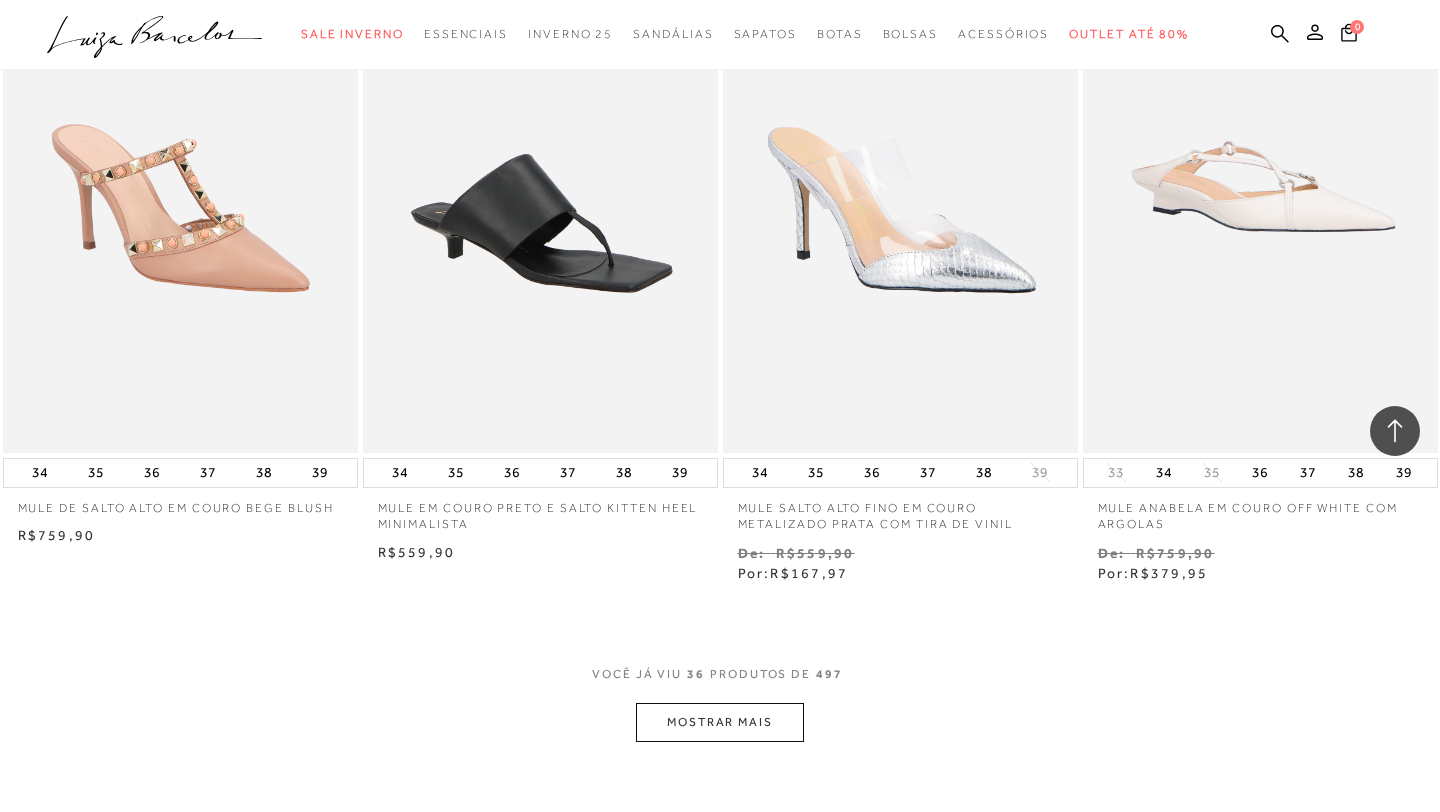 click on "MOSTRAR MAIS" at bounding box center (720, 722) 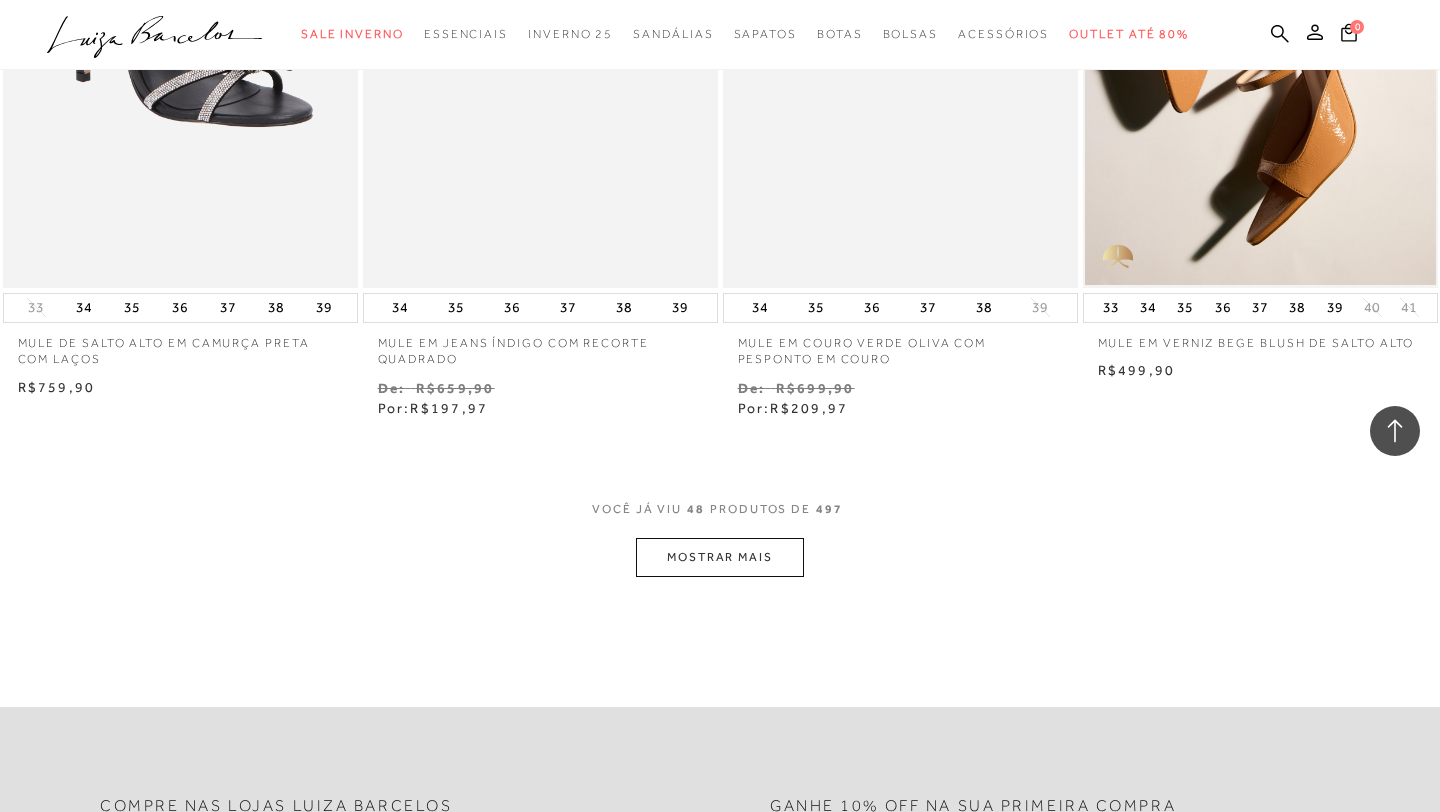 scroll, scrollTop: 7948, scrollLeft: 0, axis: vertical 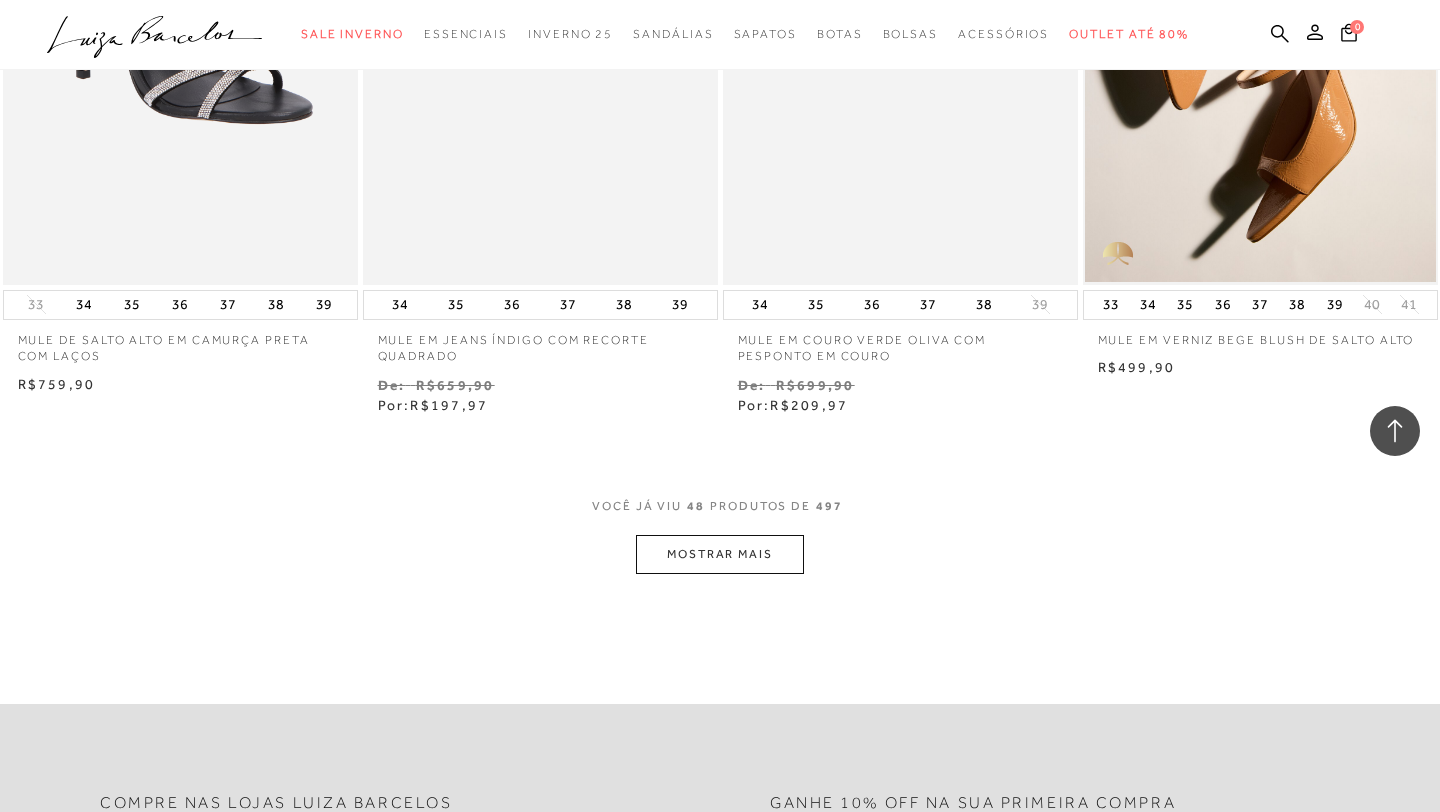 click on "MOSTRAR MAIS" at bounding box center [720, 554] 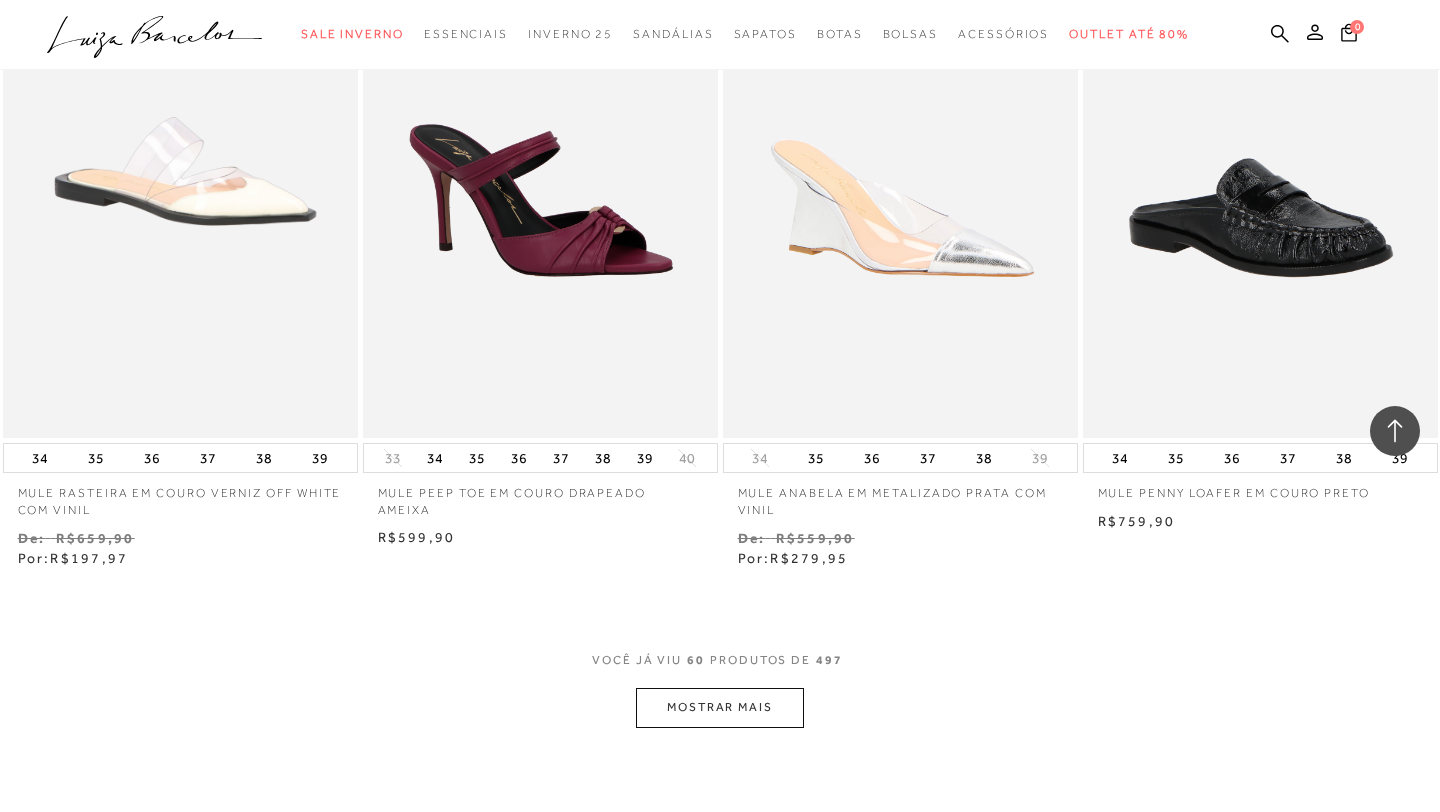 scroll, scrollTop: 9862, scrollLeft: 0, axis: vertical 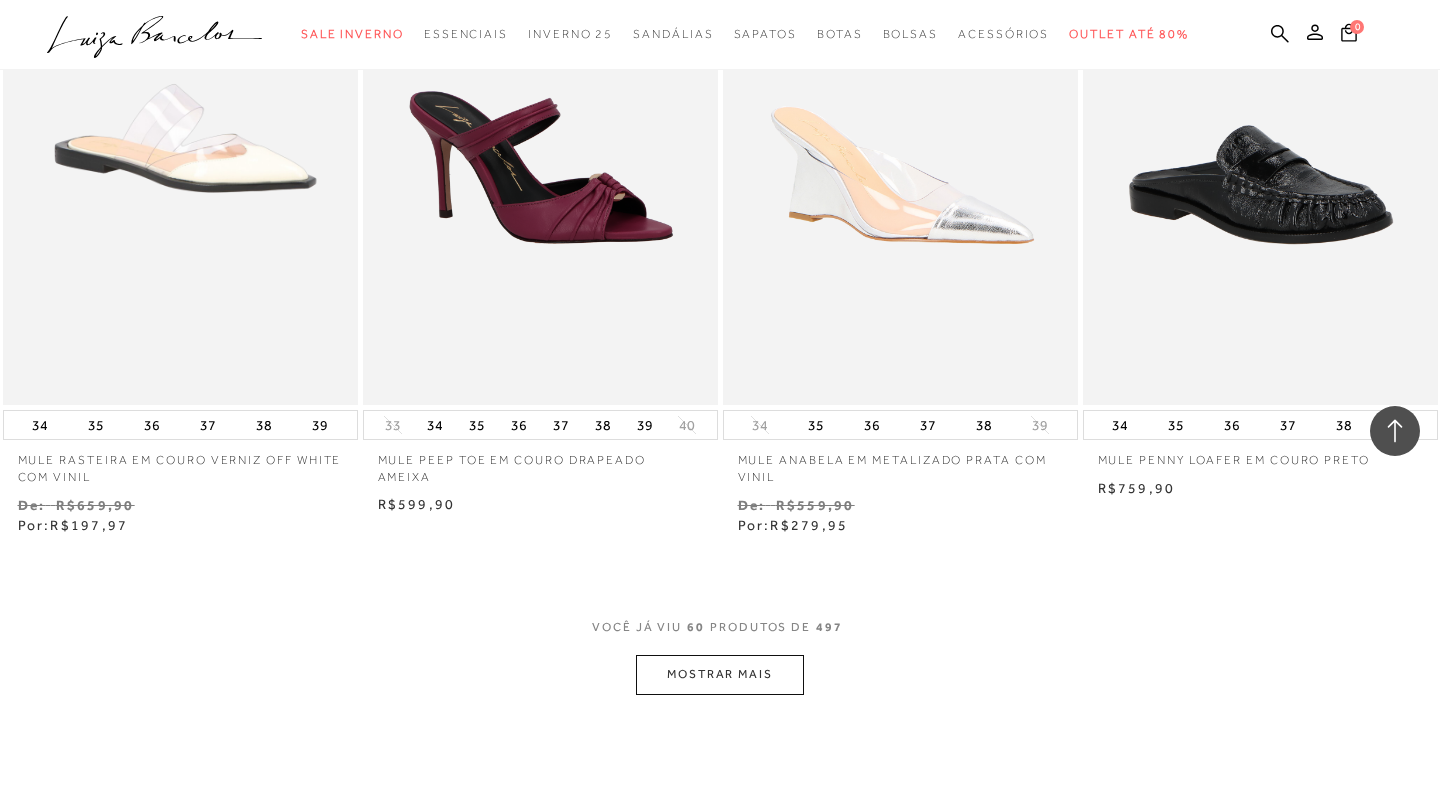 click on "MOSTRAR MAIS" at bounding box center [720, 674] 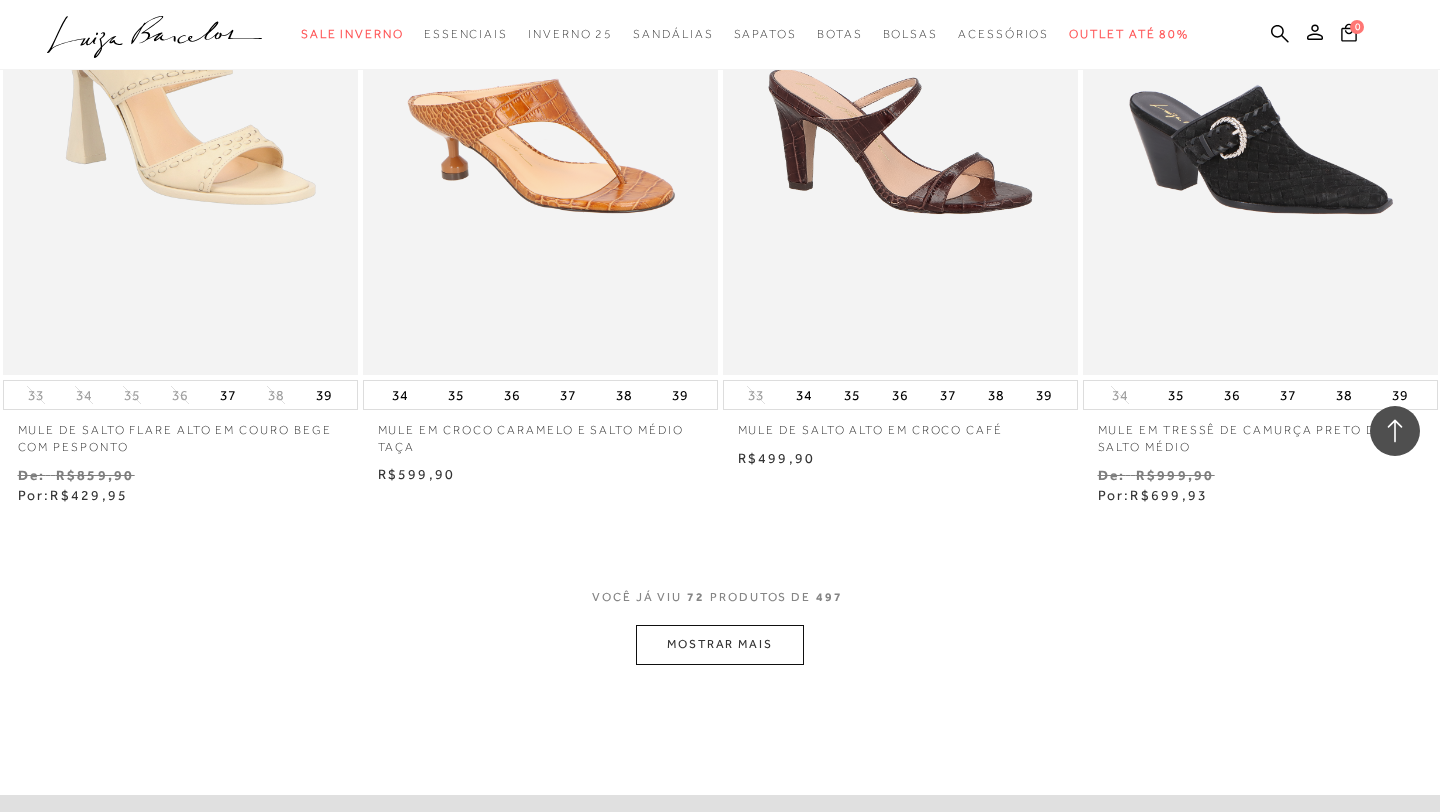 scroll, scrollTop: 11942, scrollLeft: 0, axis: vertical 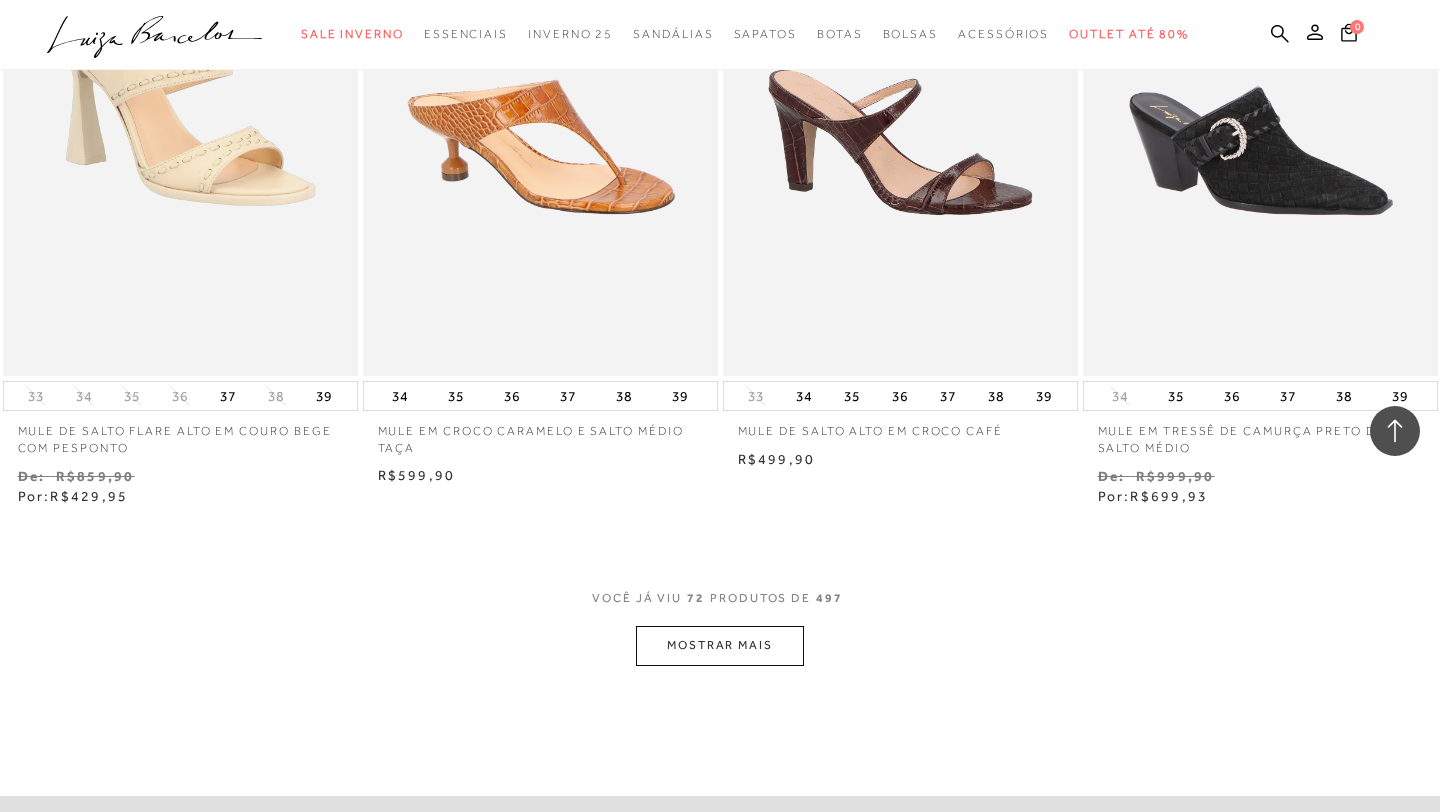 click on "Resultados da pesquisa
Mostrar Resultados para "mule"
Resultados: 61 - 72 (de 497)
Opções de exibição
497
resultados encontrados para "mule"" at bounding box center (720, -5598) 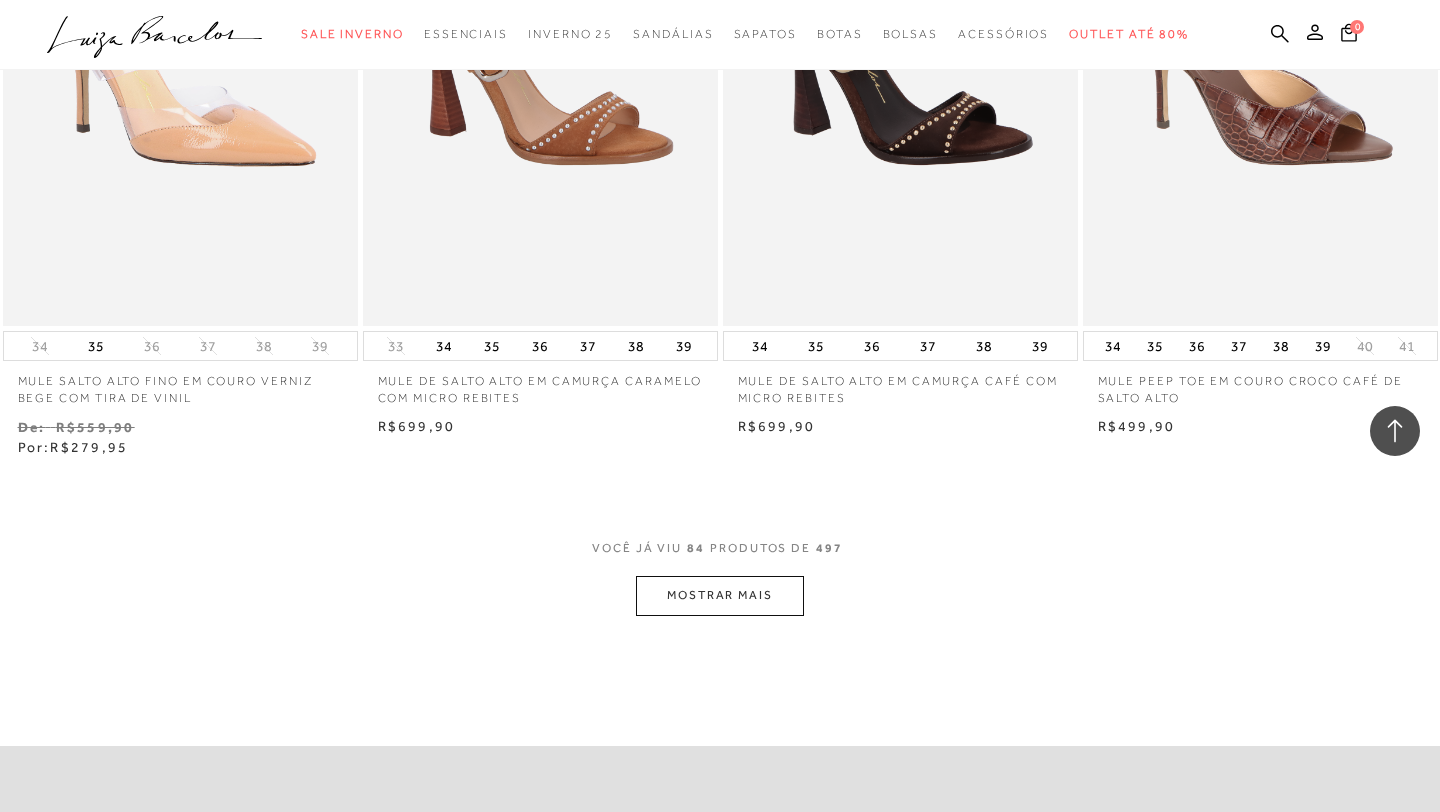 scroll, scrollTop: 14086, scrollLeft: 0, axis: vertical 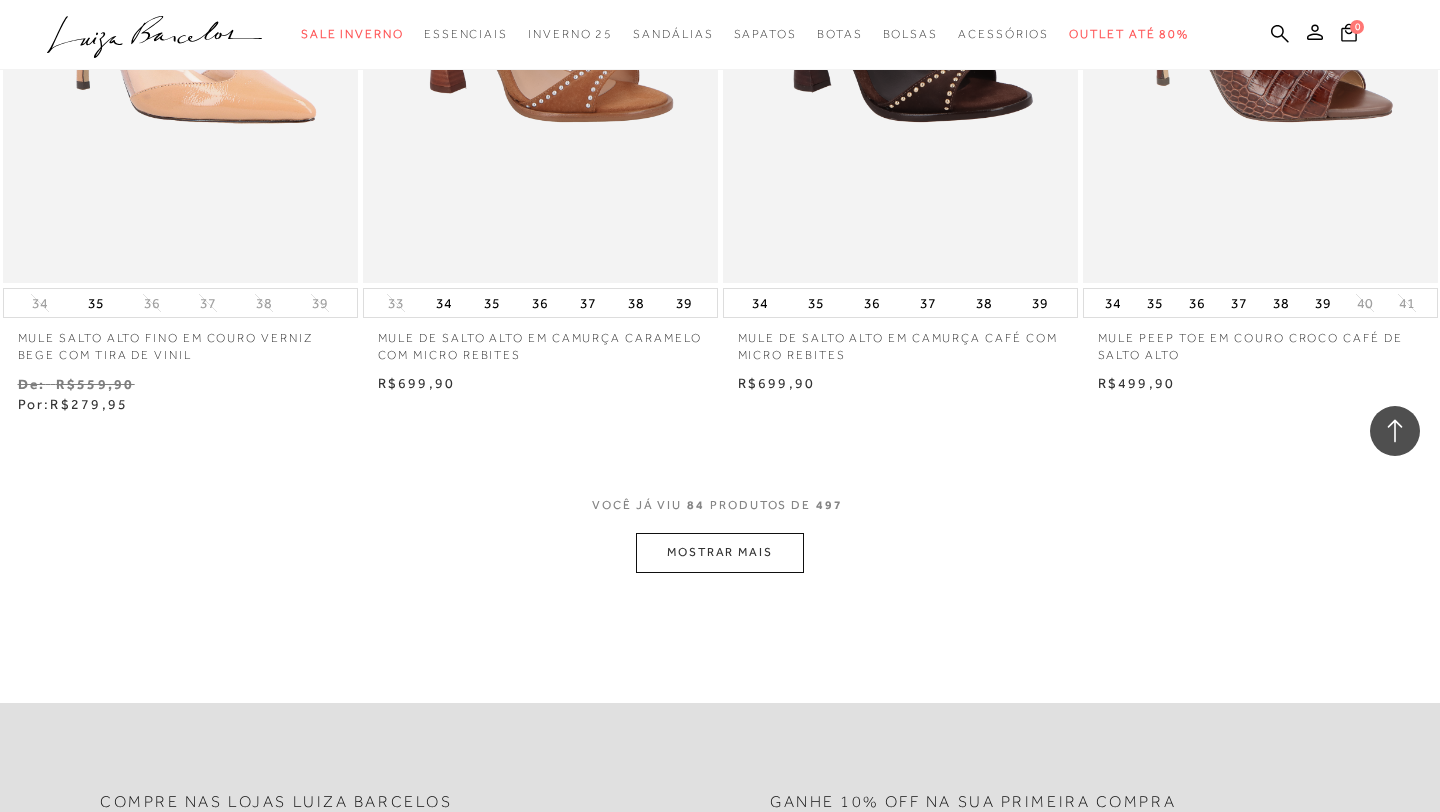 click on "MOSTRAR MAIS" at bounding box center (720, 552) 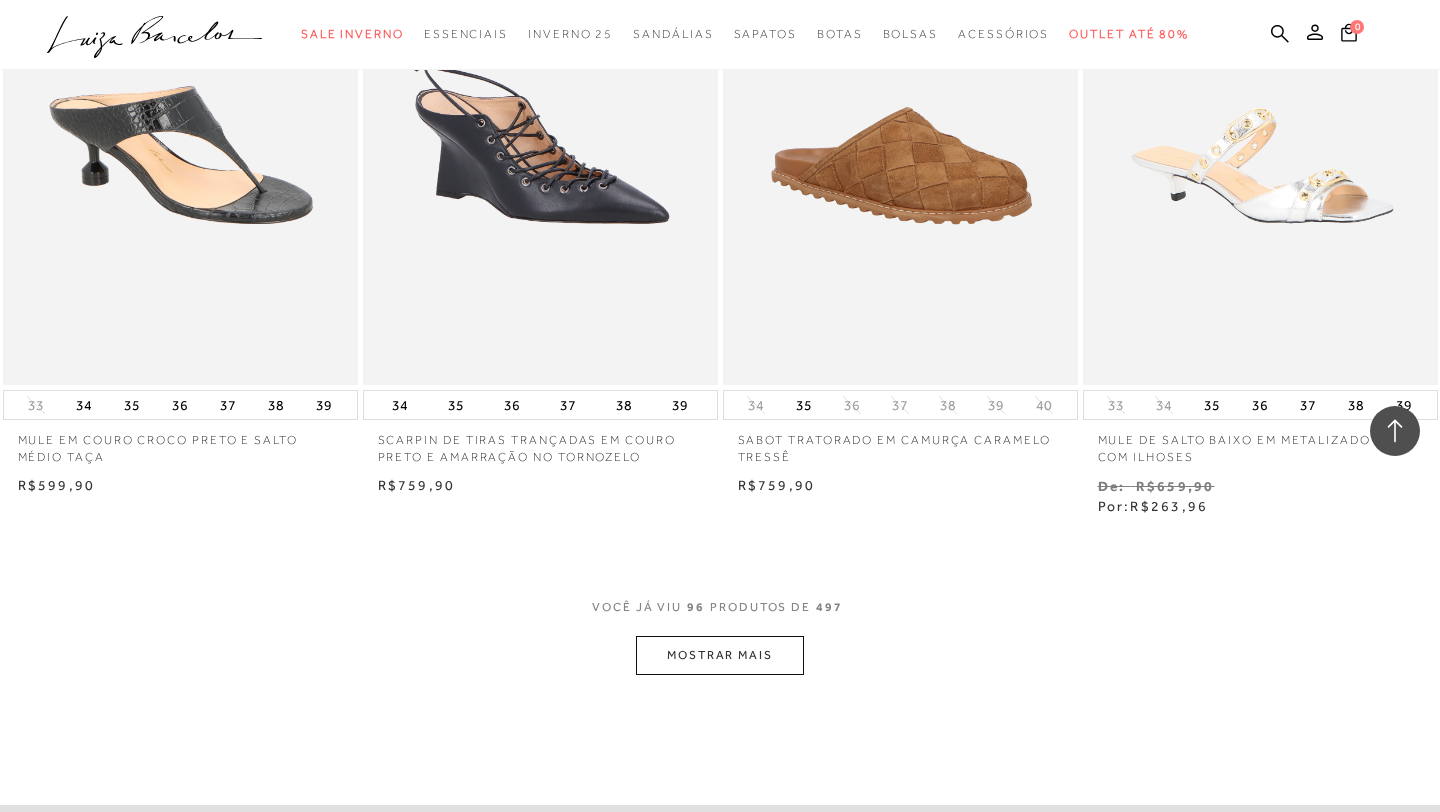 scroll, scrollTop: 16024, scrollLeft: 0, axis: vertical 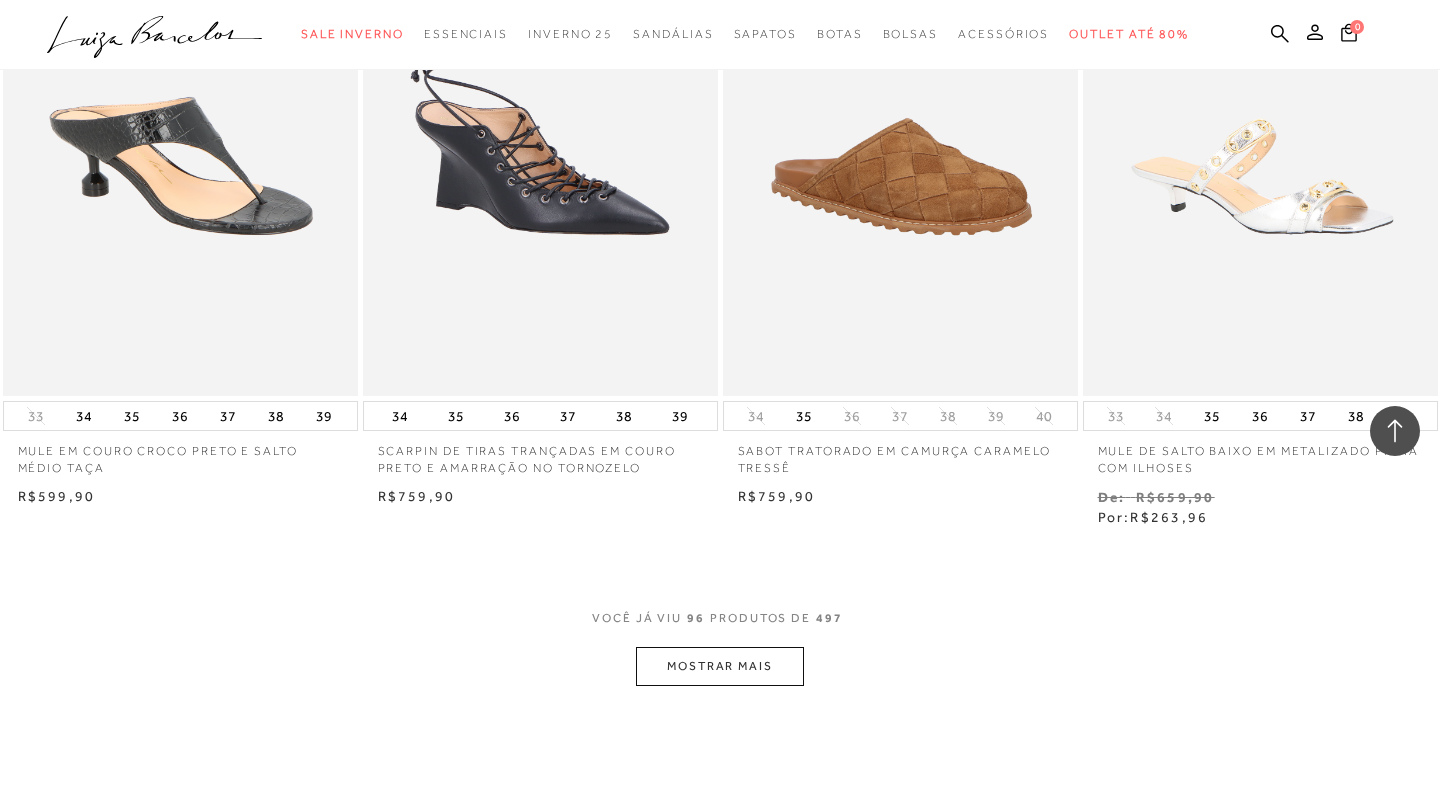 click on "MOSTRAR MAIS" at bounding box center [720, 666] 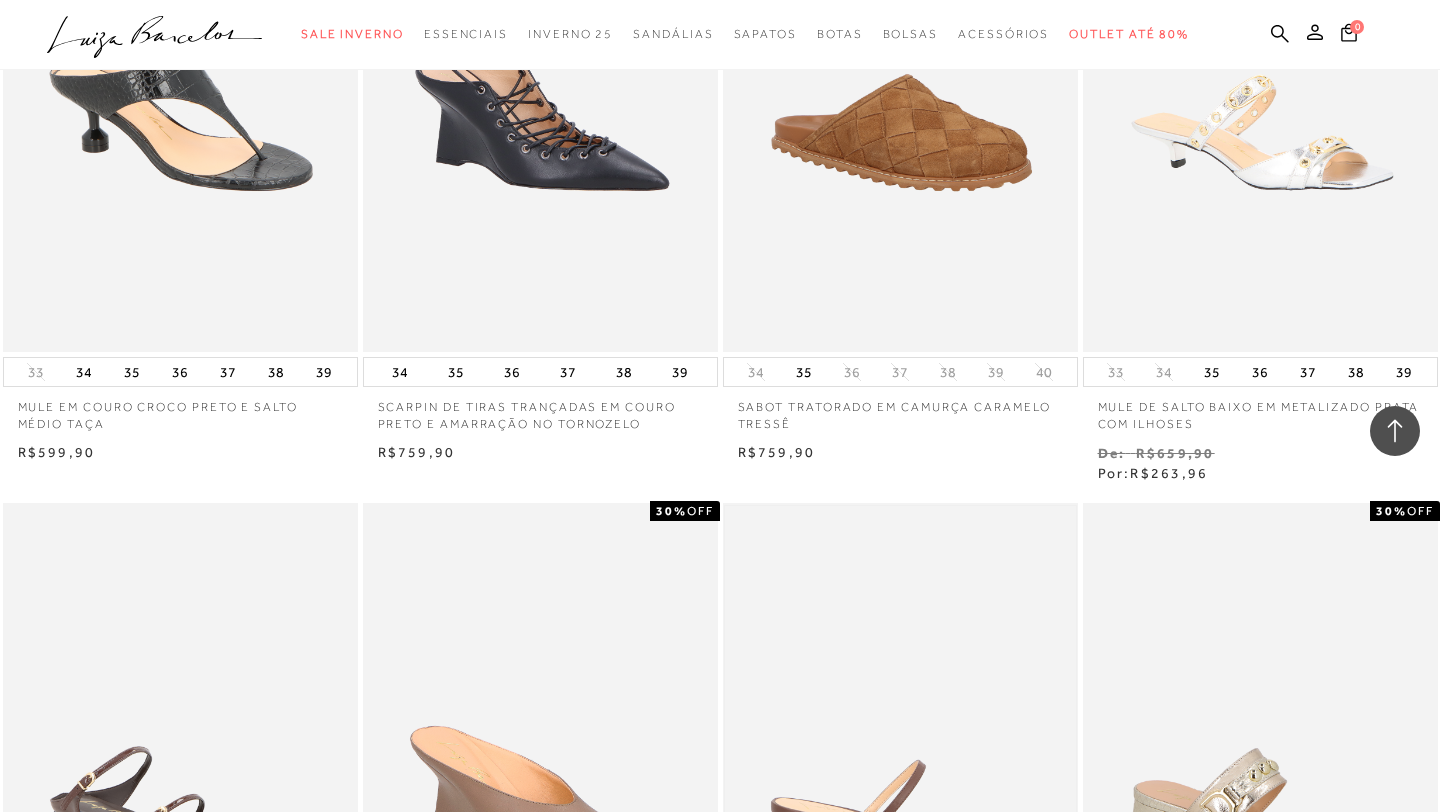 scroll, scrollTop: 15319, scrollLeft: 0, axis: vertical 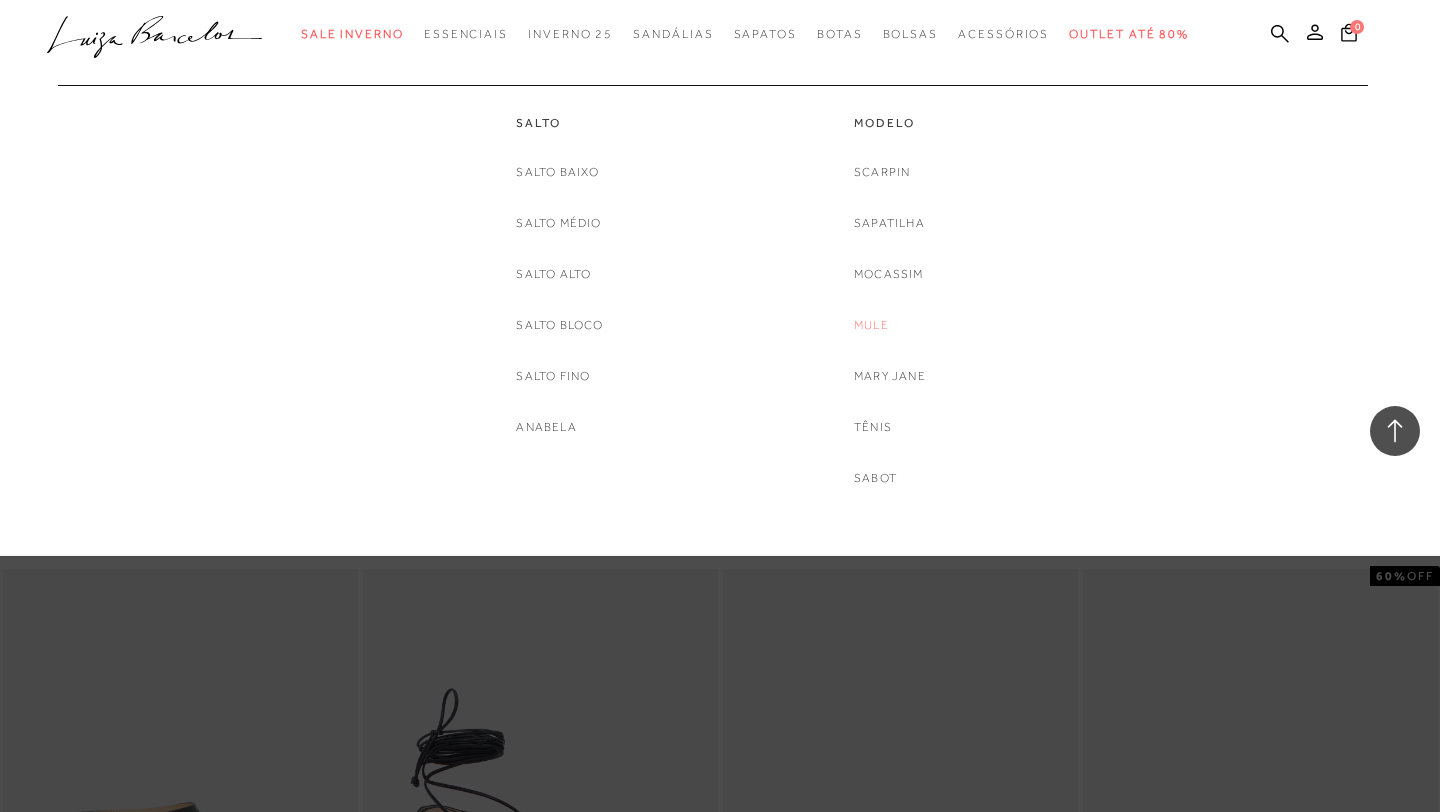 click on "Mule" at bounding box center [871, 325] 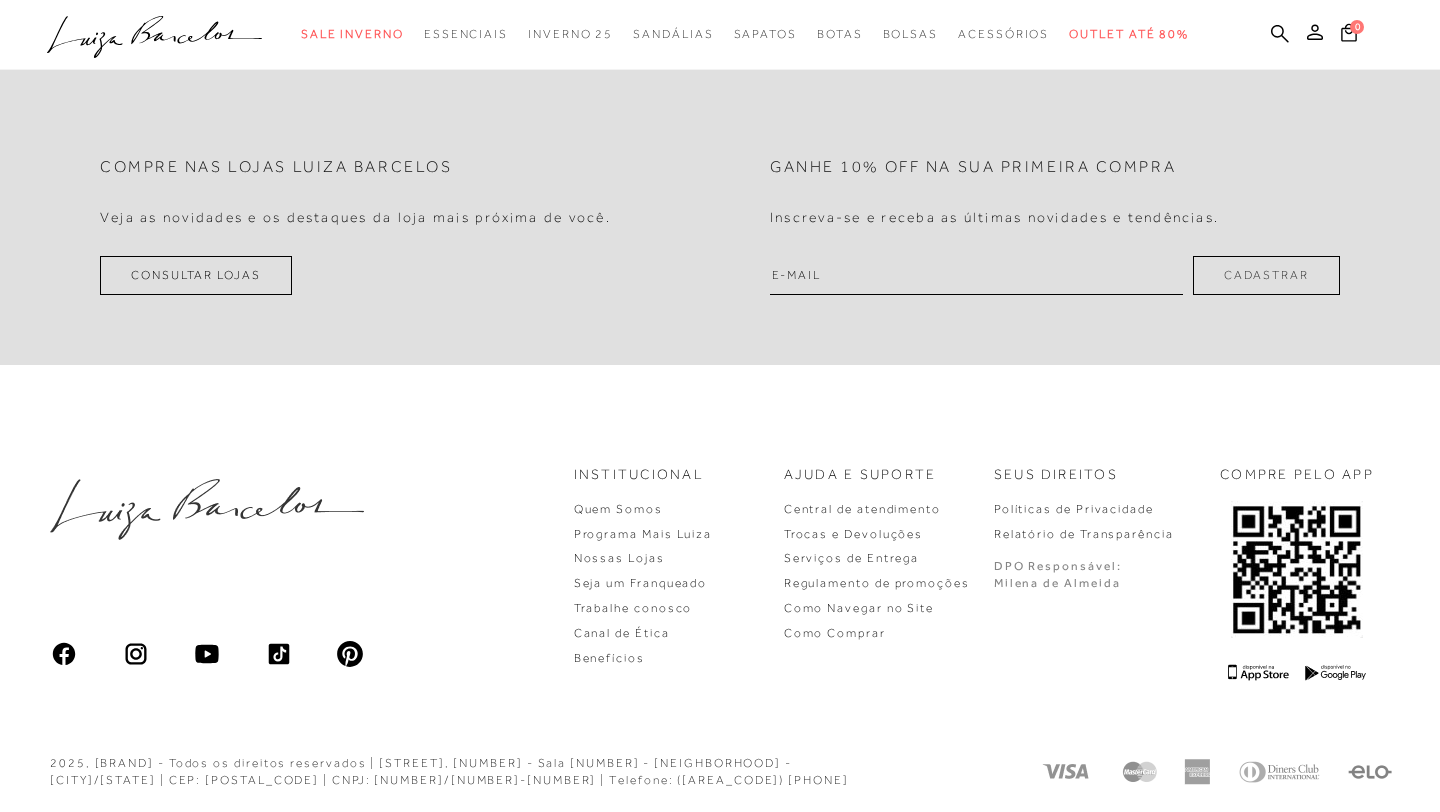 scroll, scrollTop: 327, scrollLeft: 0, axis: vertical 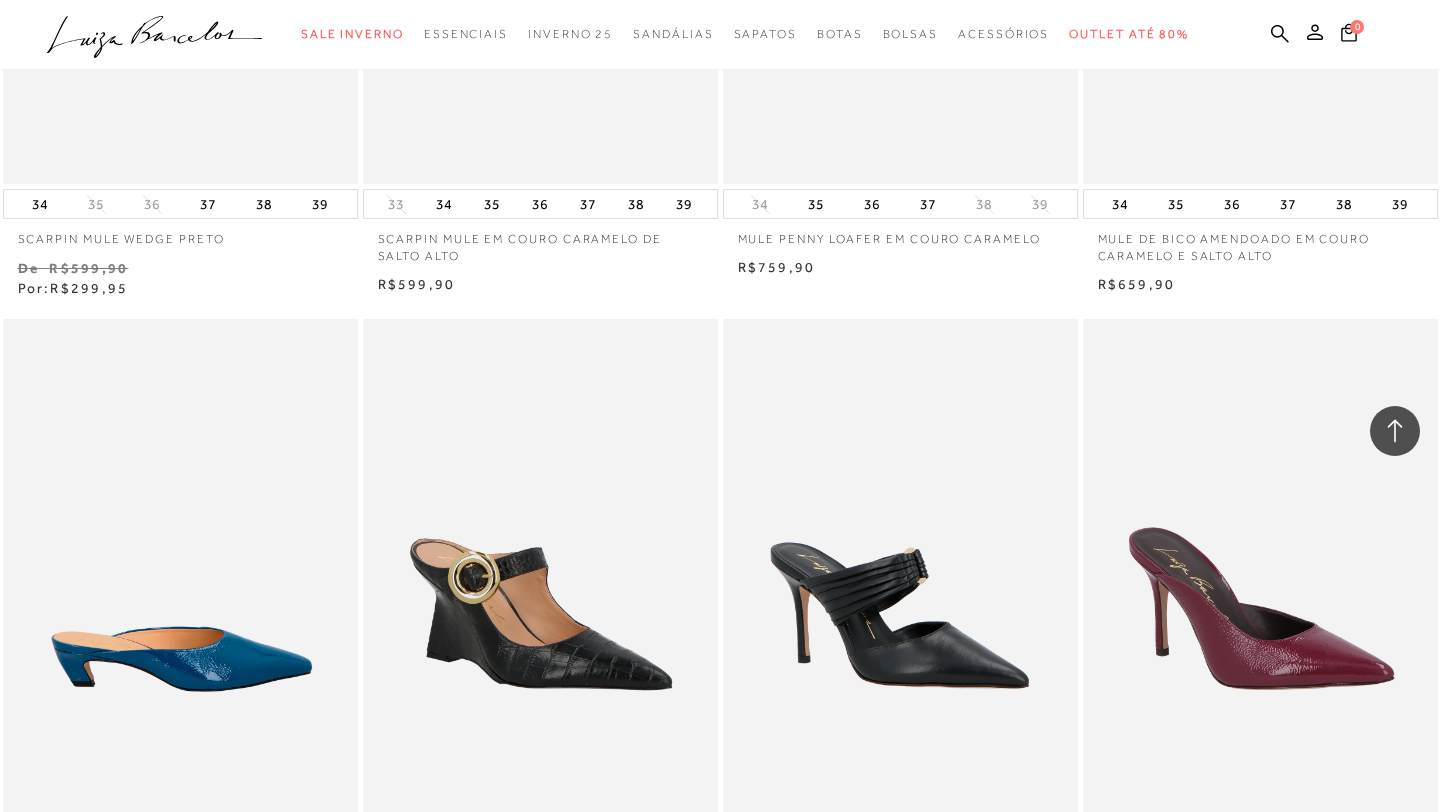 click at bounding box center (181, 585) 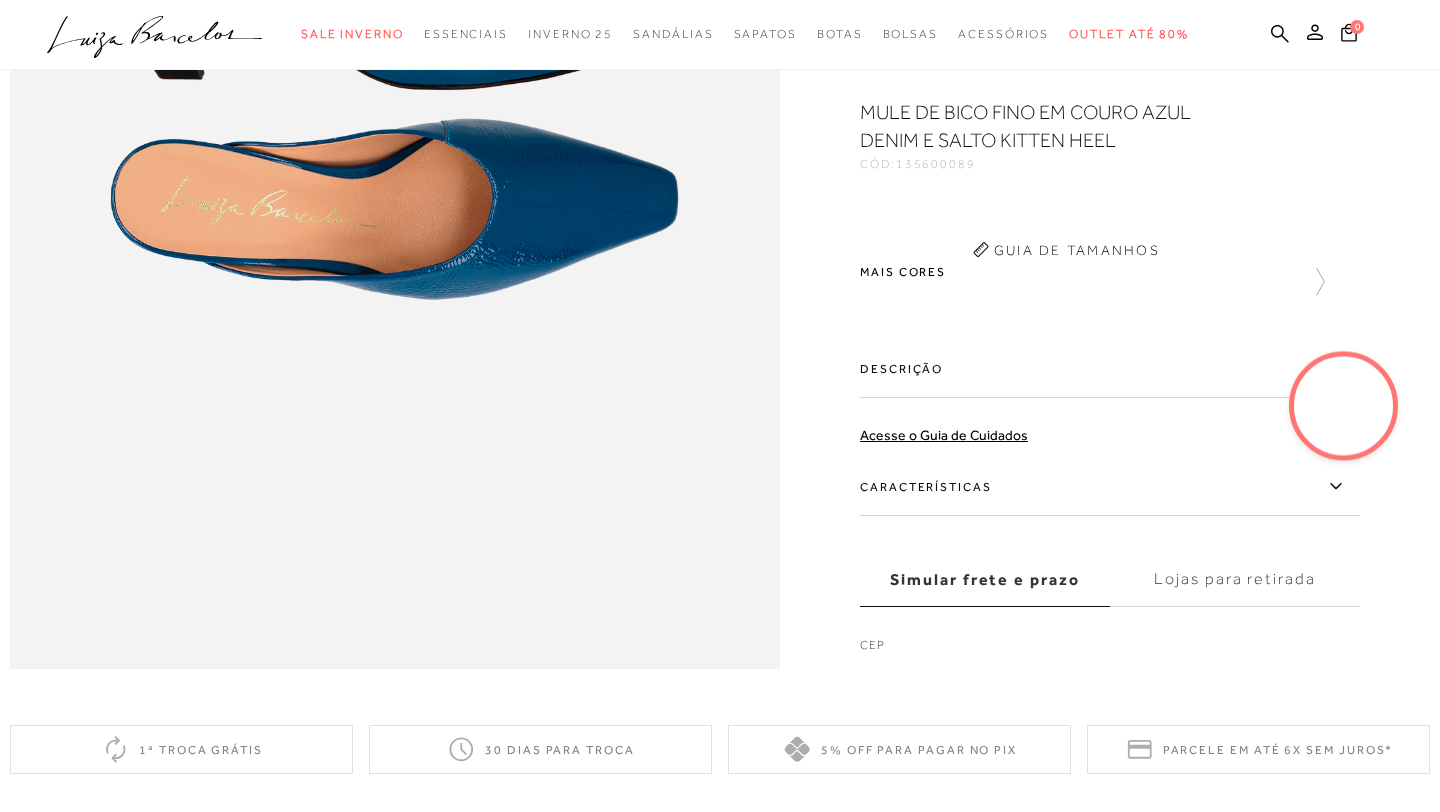 scroll, scrollTop: 0, scrollLeft: 0, axis: both 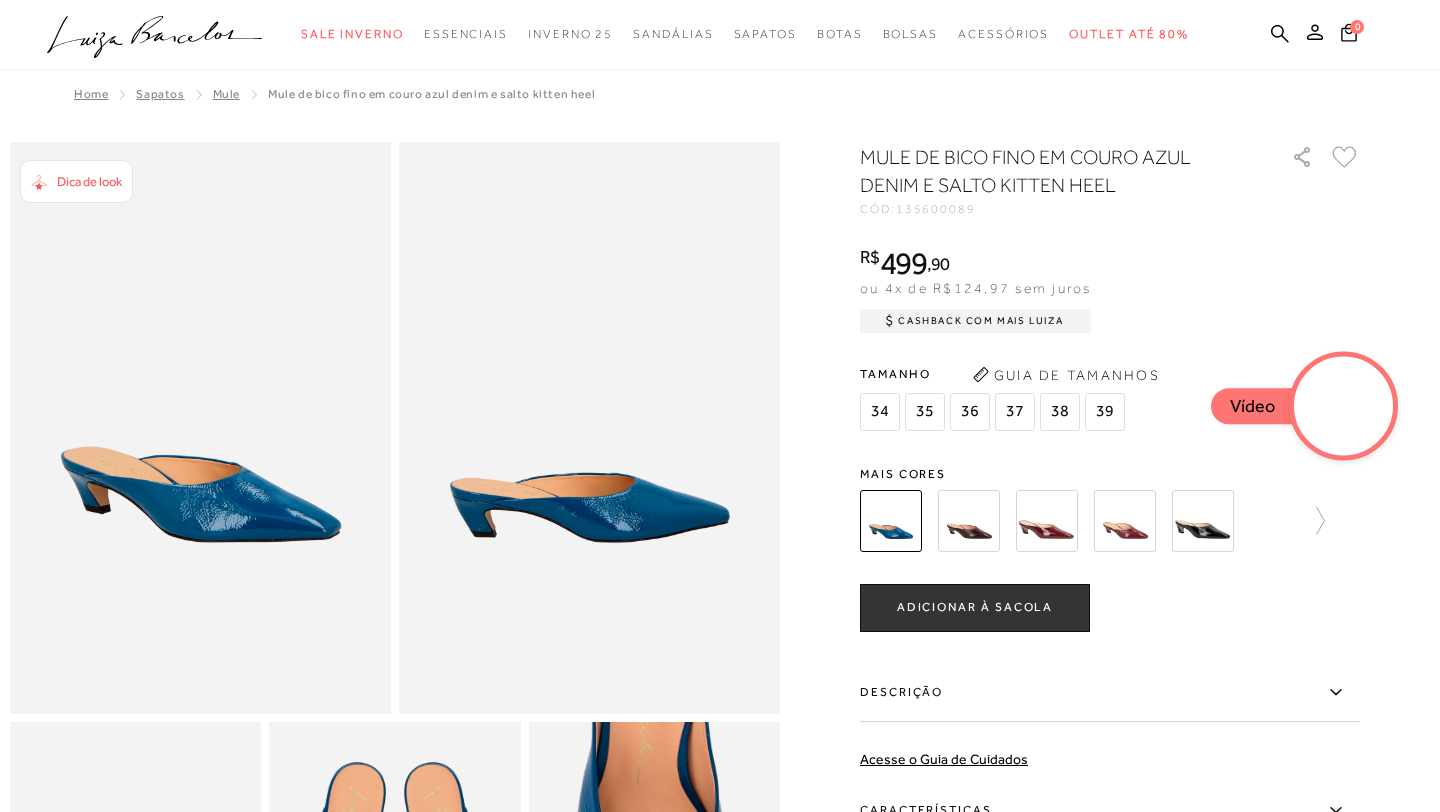 click on "MULE DE BICO FINO EM COURO AZUL DENIM E SALTO KITTEN HEEL
CÓD:
135600089
×
É necessário selecionar um tamanho para adicionar o produto como favorito.
R$ 499 , 90
ou 4x de R$124,97 sem juros
Cashback com Mais Luiza
R$ 499,90" at bounding box center (1110, 588) 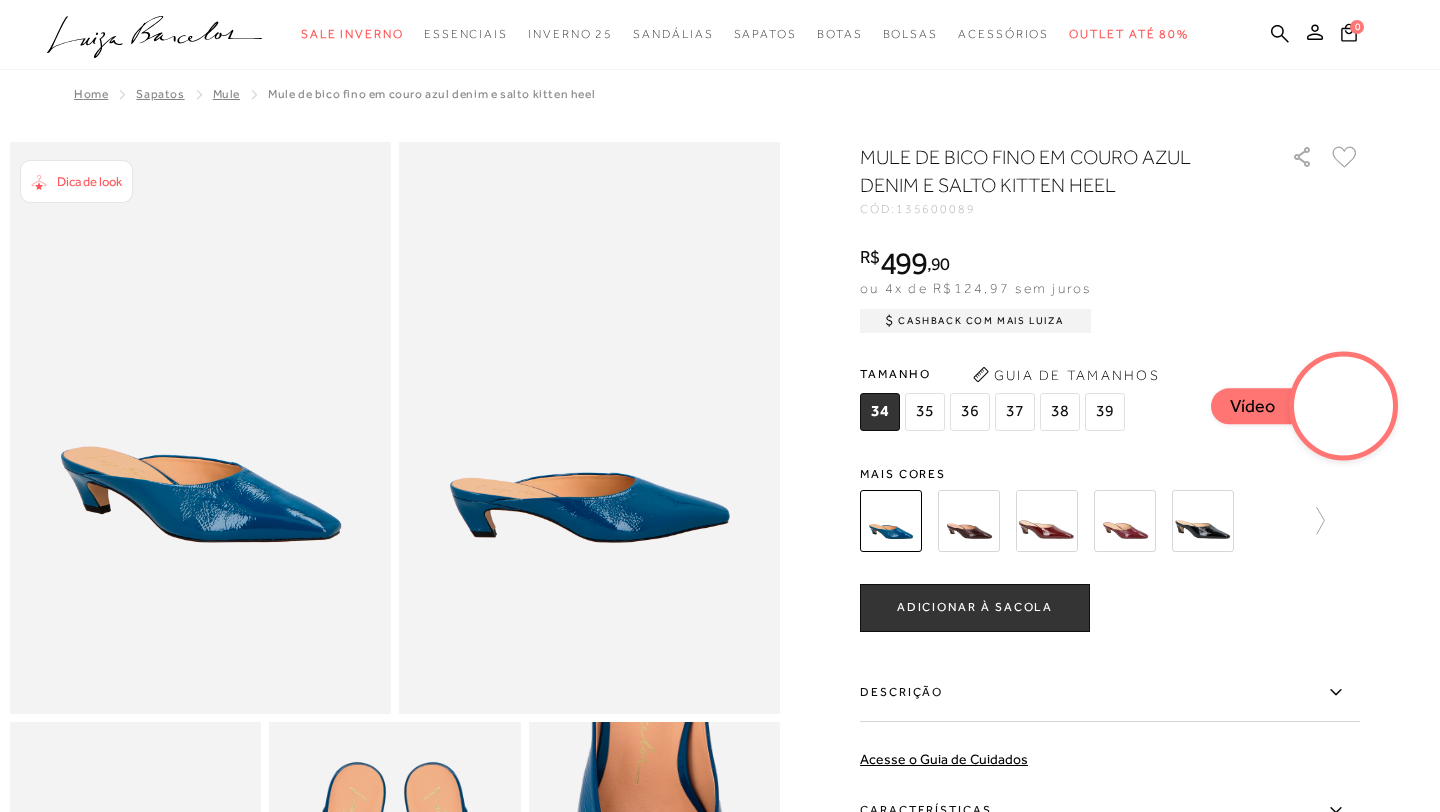 click at bounding box center [969, 521] 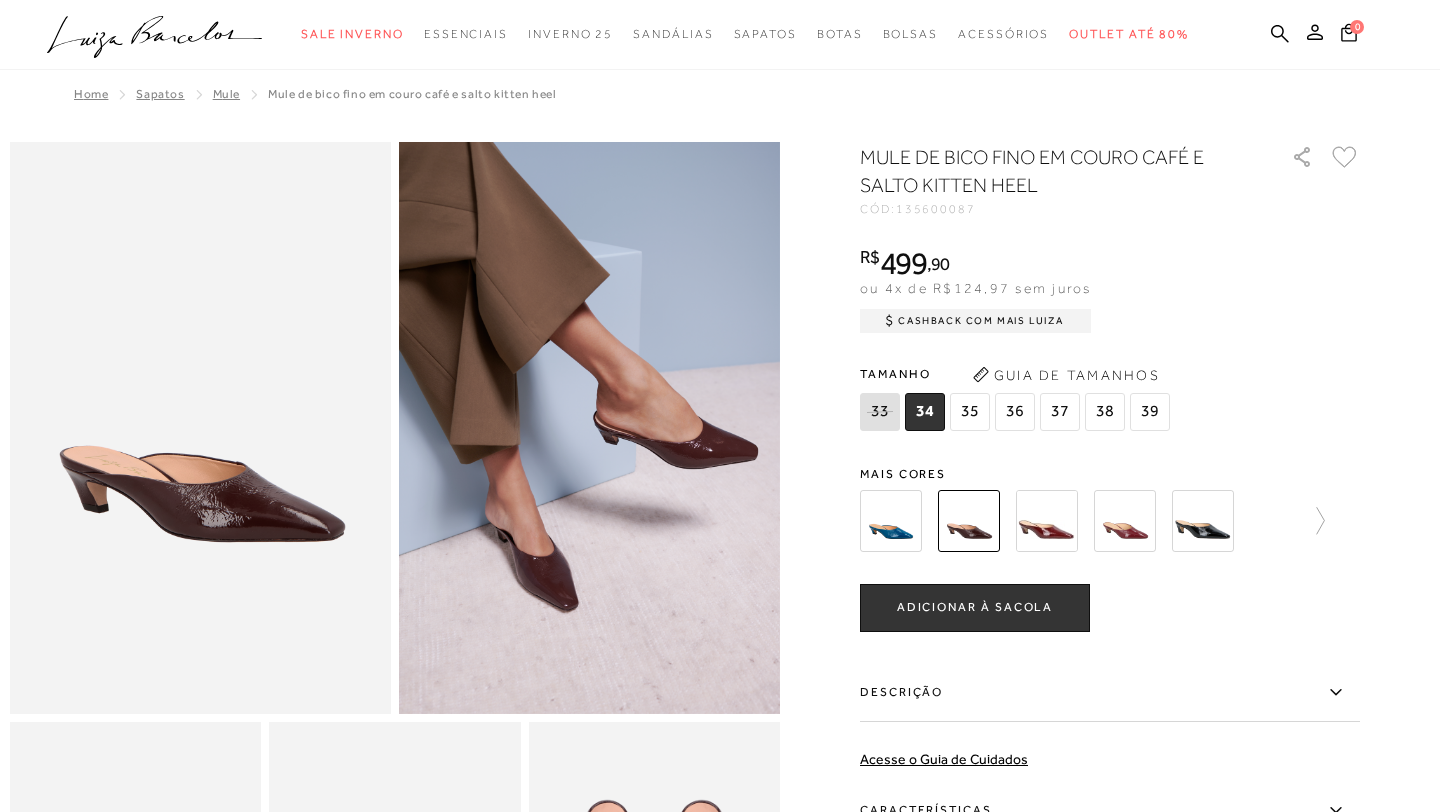 click at bounding box center (1203, 521) 